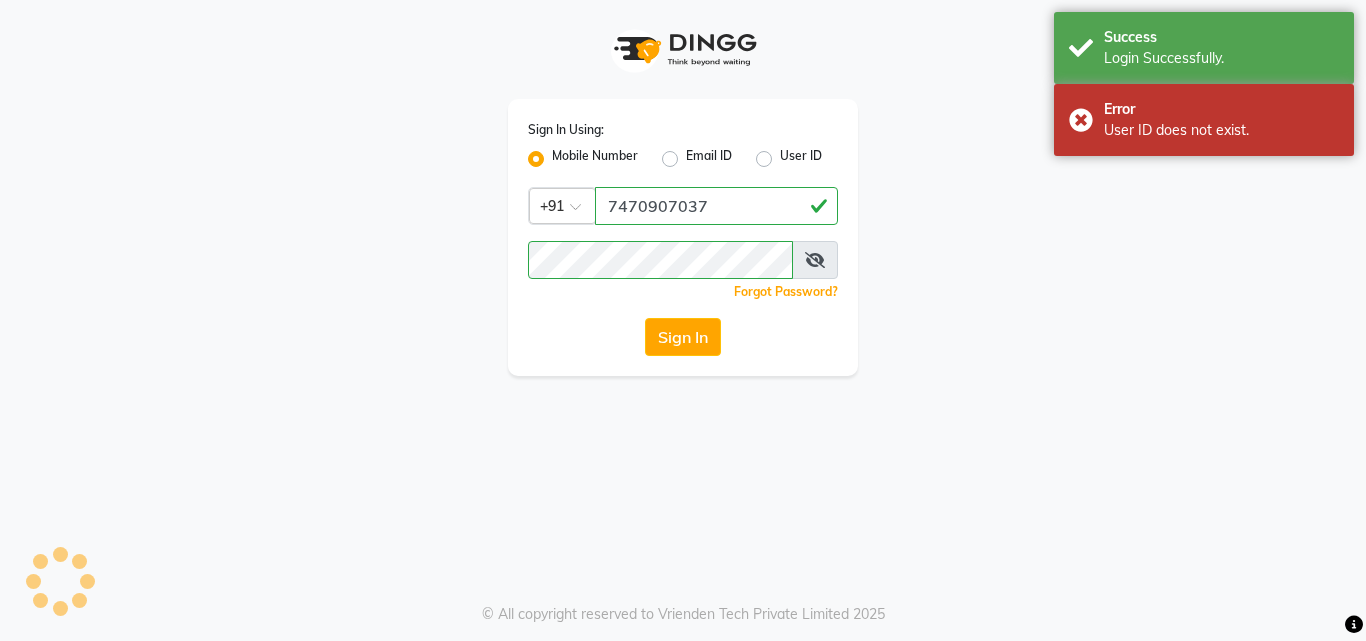 scroll, scrollTop: 0, scrollLeft: 0, axis: both 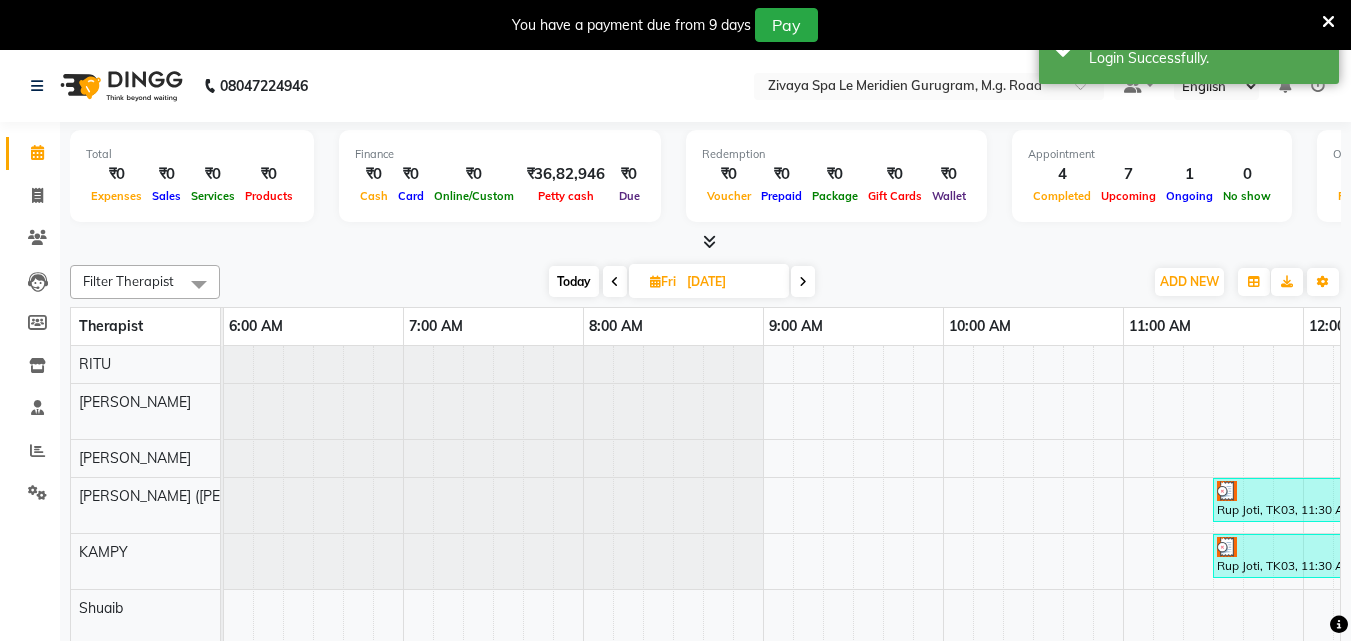 click at bounding box center (1328, 22) 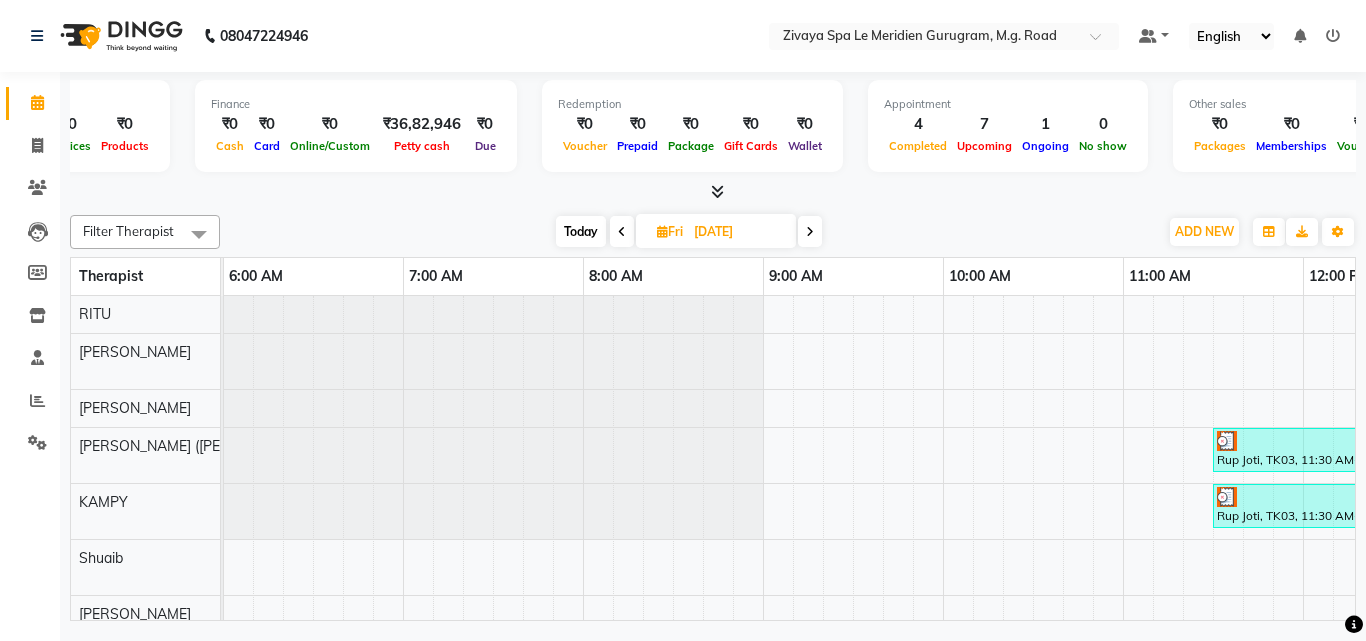 scroll, scrollTop: 0, scrollLeft: 319, axis: horizontal 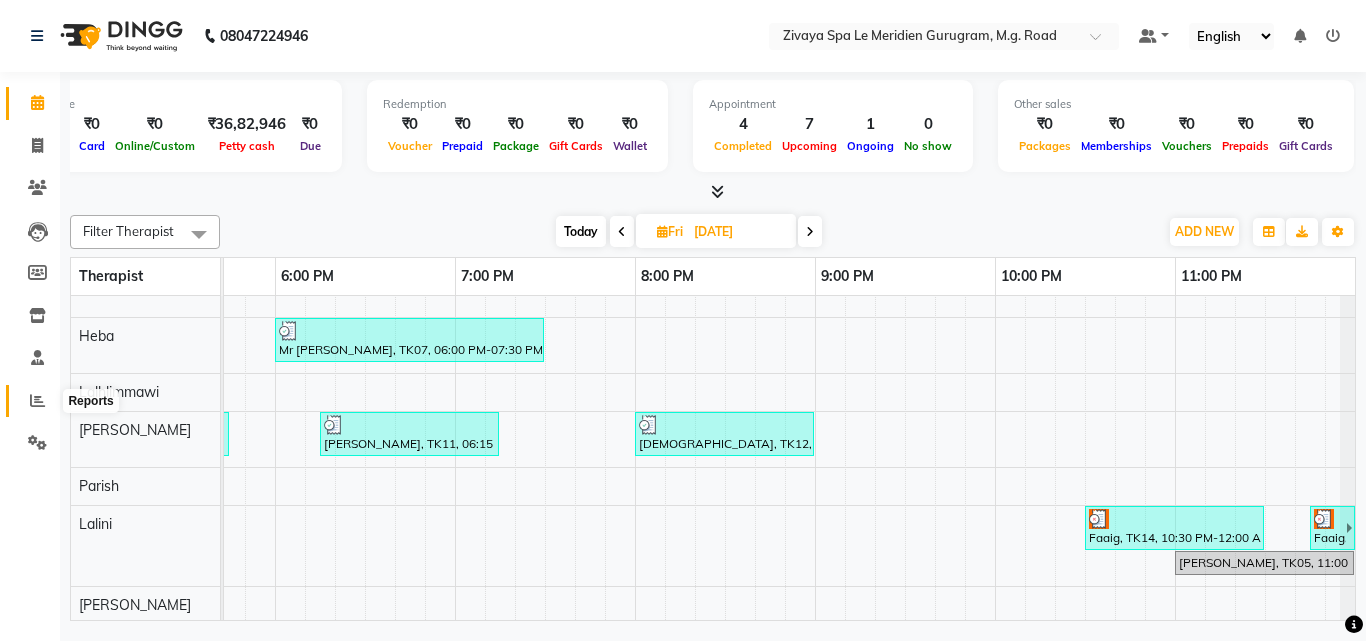 click 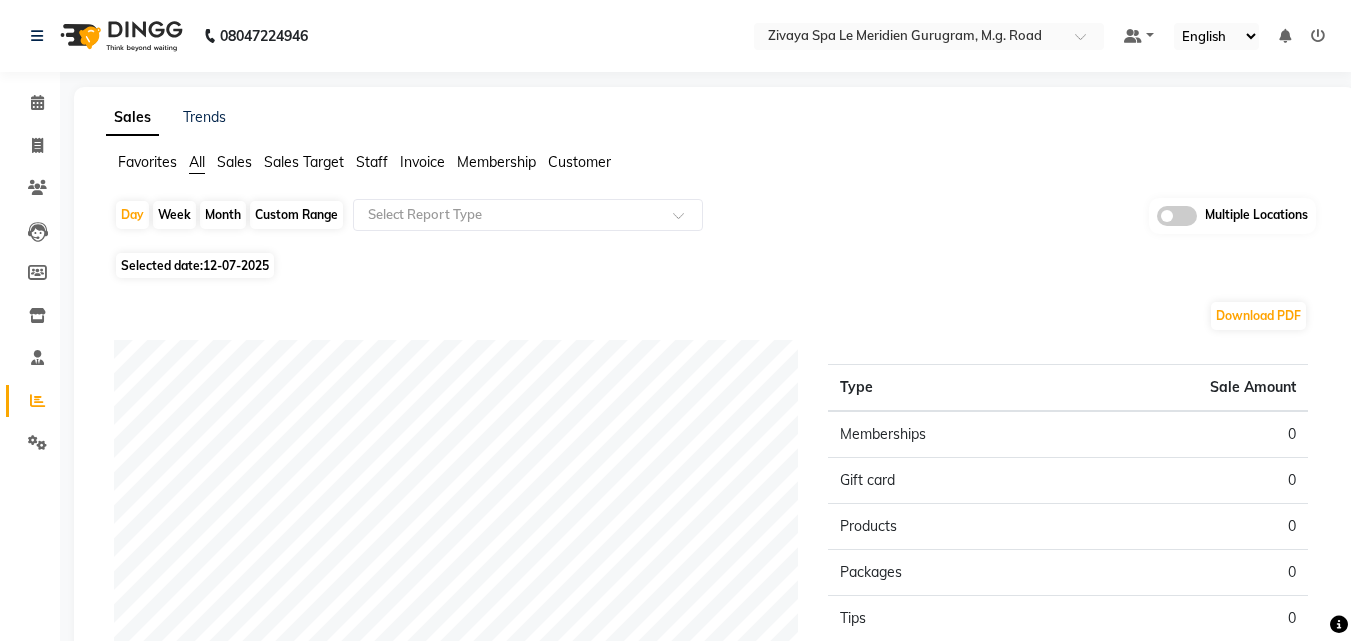 click on "Selected date:  12-07-2025" 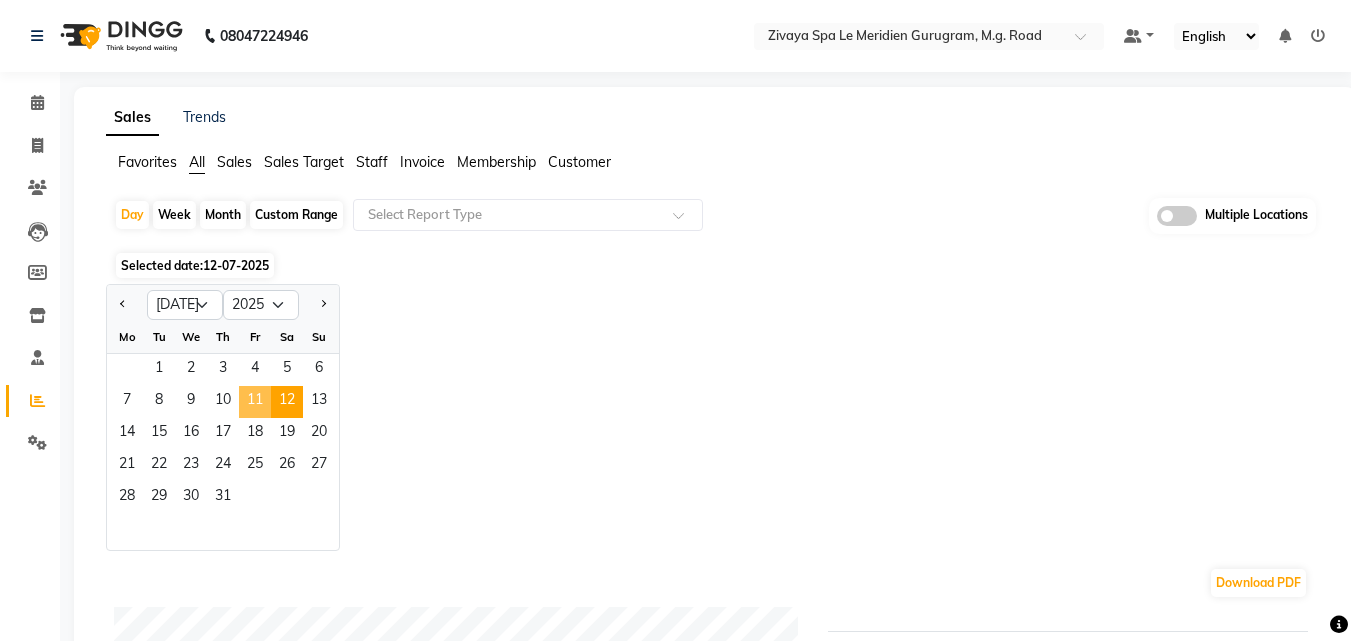 click on "11" 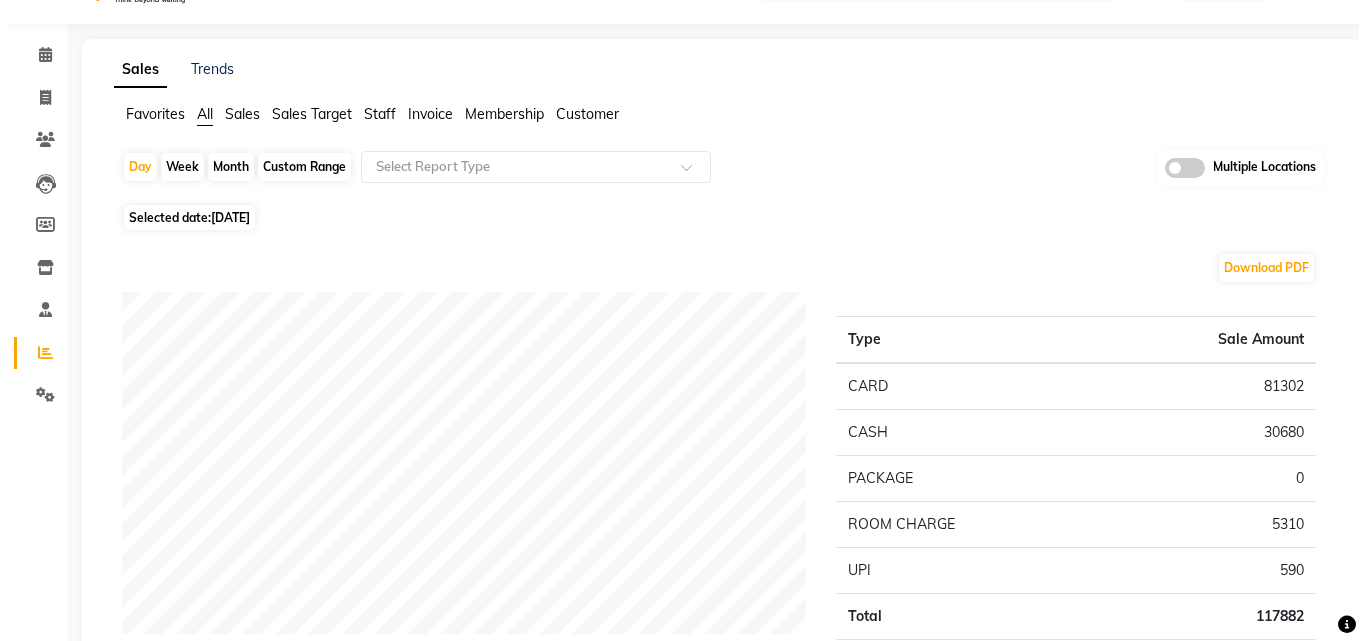 scroll, scrollTop: 0, scrollLeft: 0, axis: both 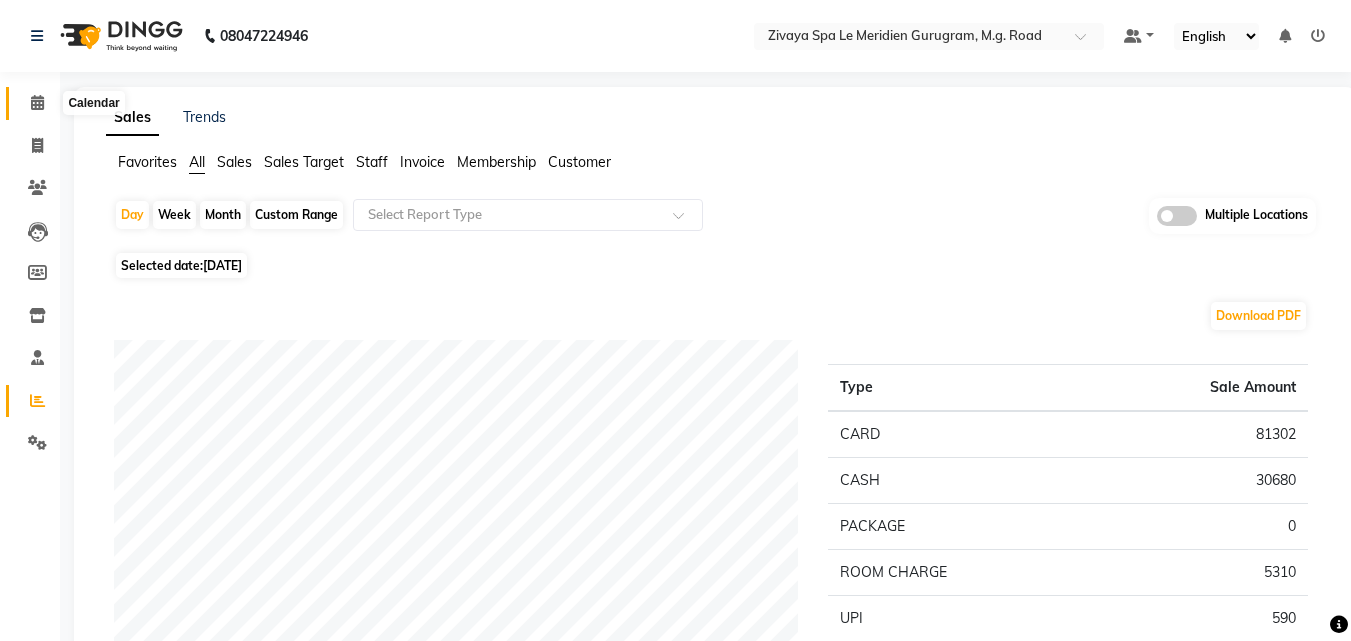 click 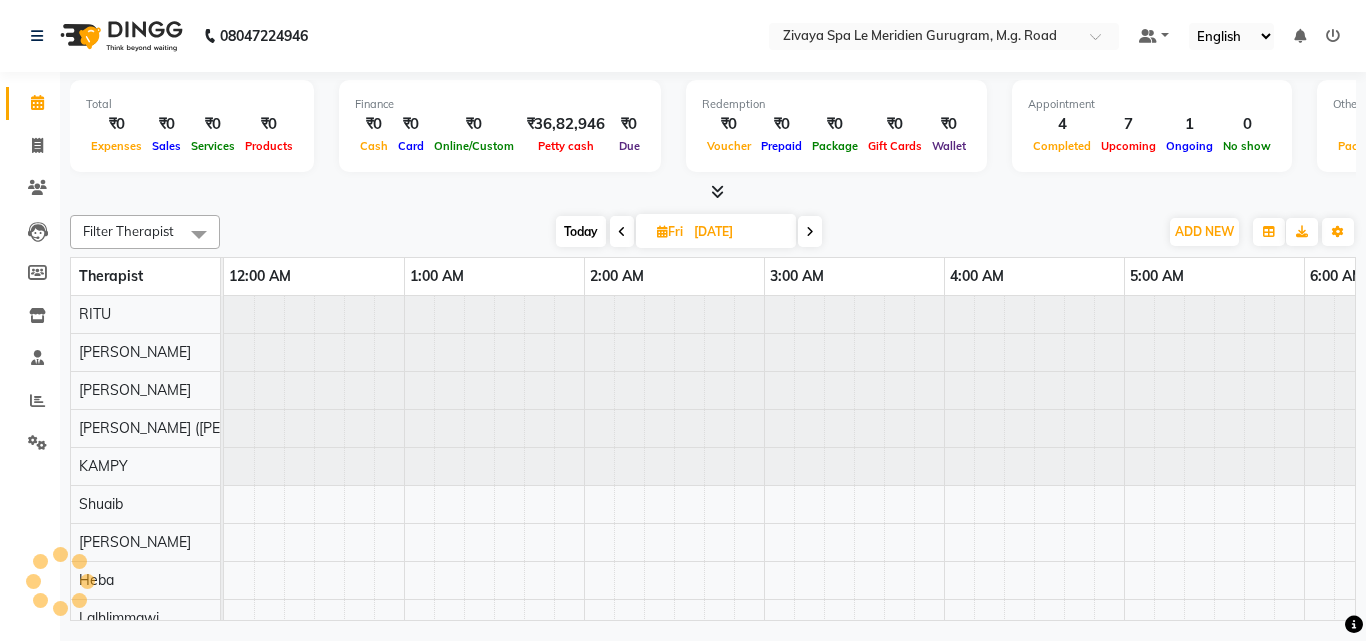 scroll, scrollTop: 0, scrollLeft: 181, axis: horizontal 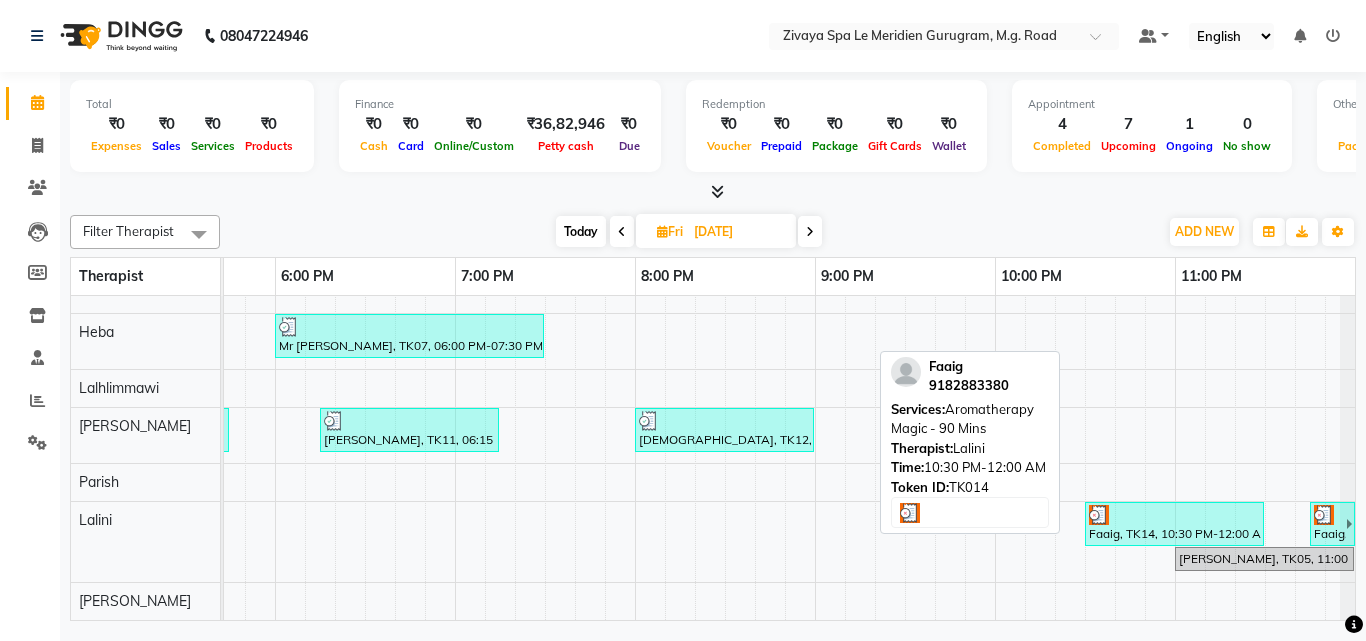 click on "Faaig, TK14, 10:30 PM-12:00 AM, Aromatherapy Magic - 90 Mins" at bounding box center (1174, 524) 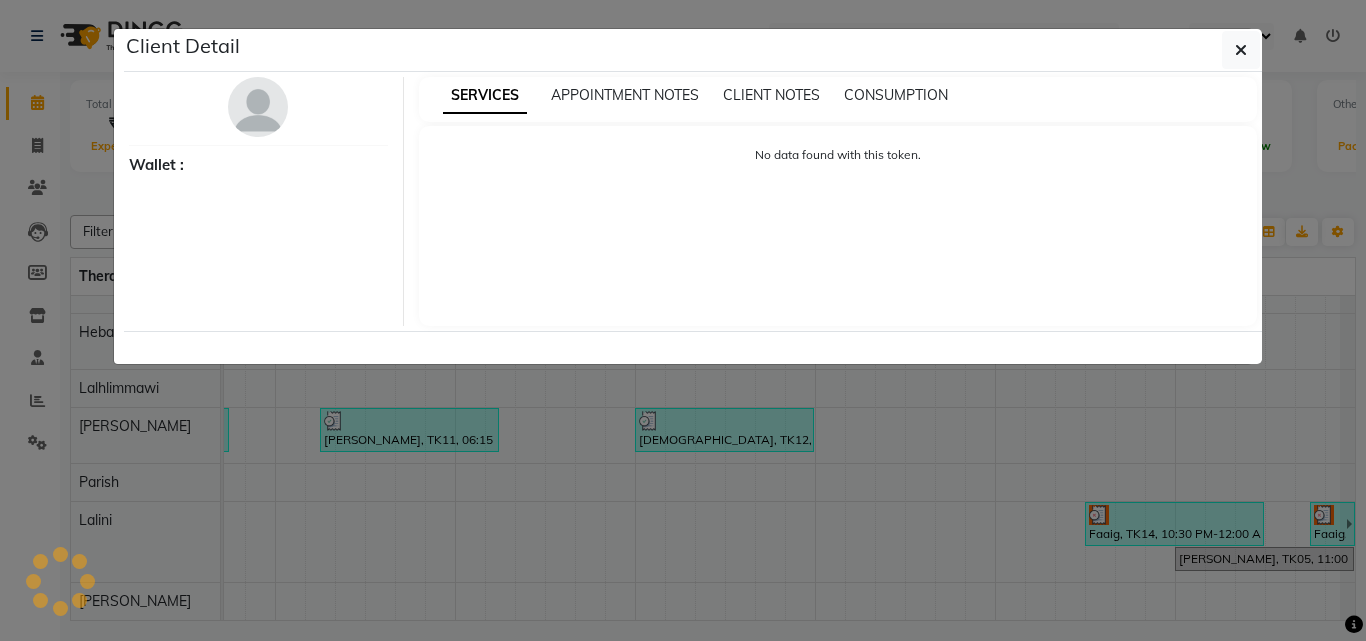 select on "3" 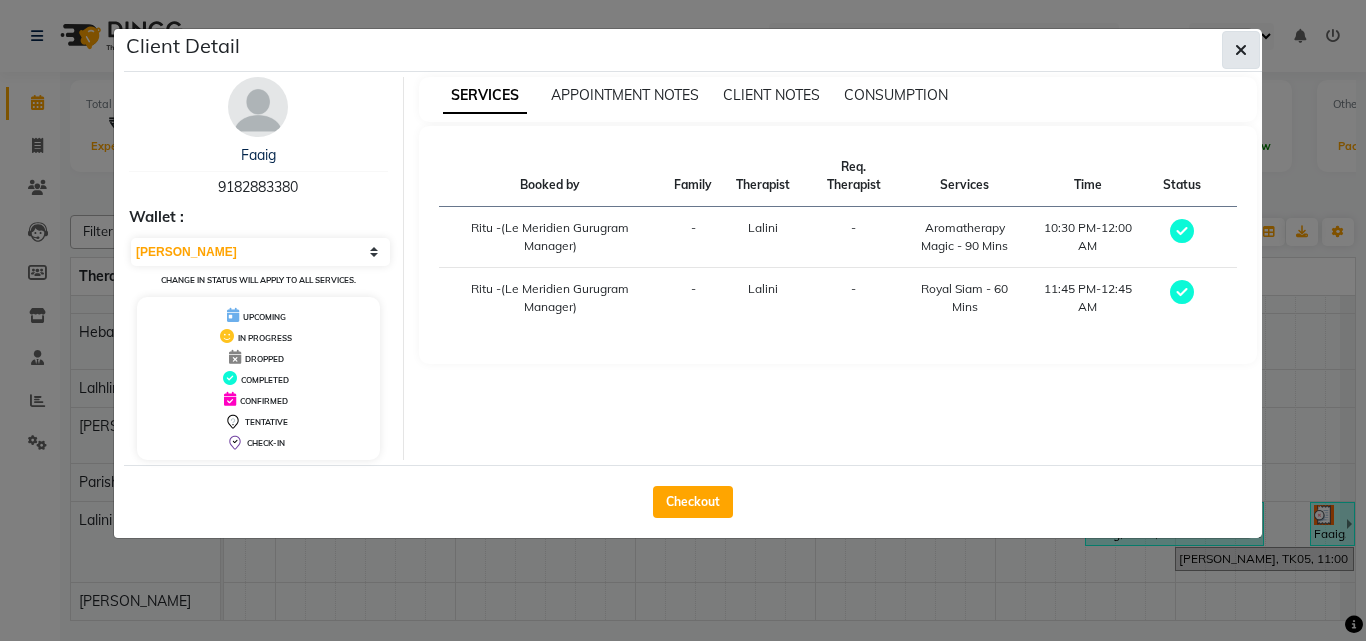 click 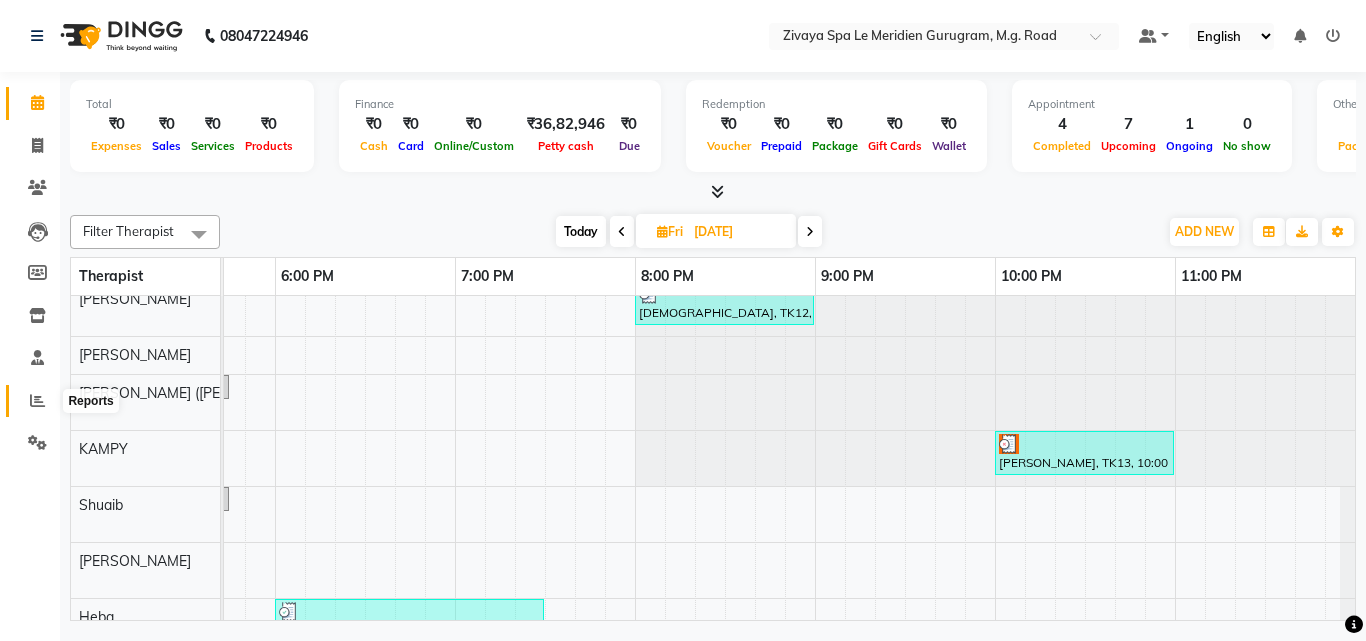 click 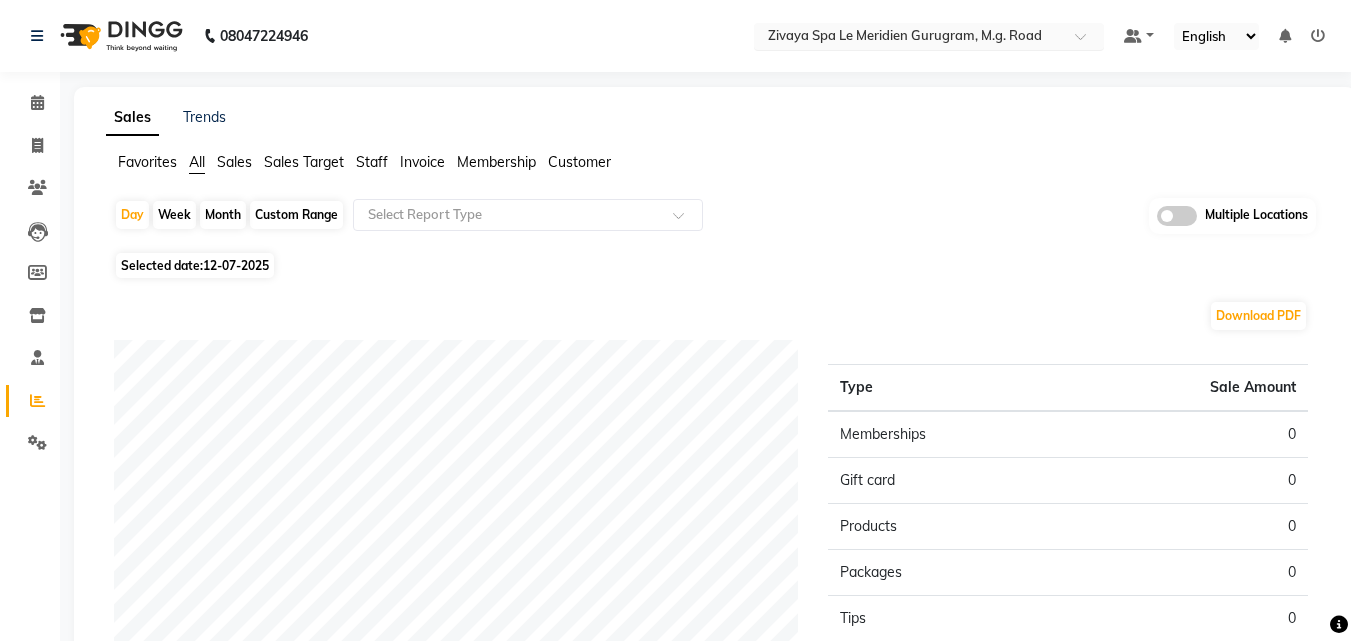 click at bounding box center (909, 38) 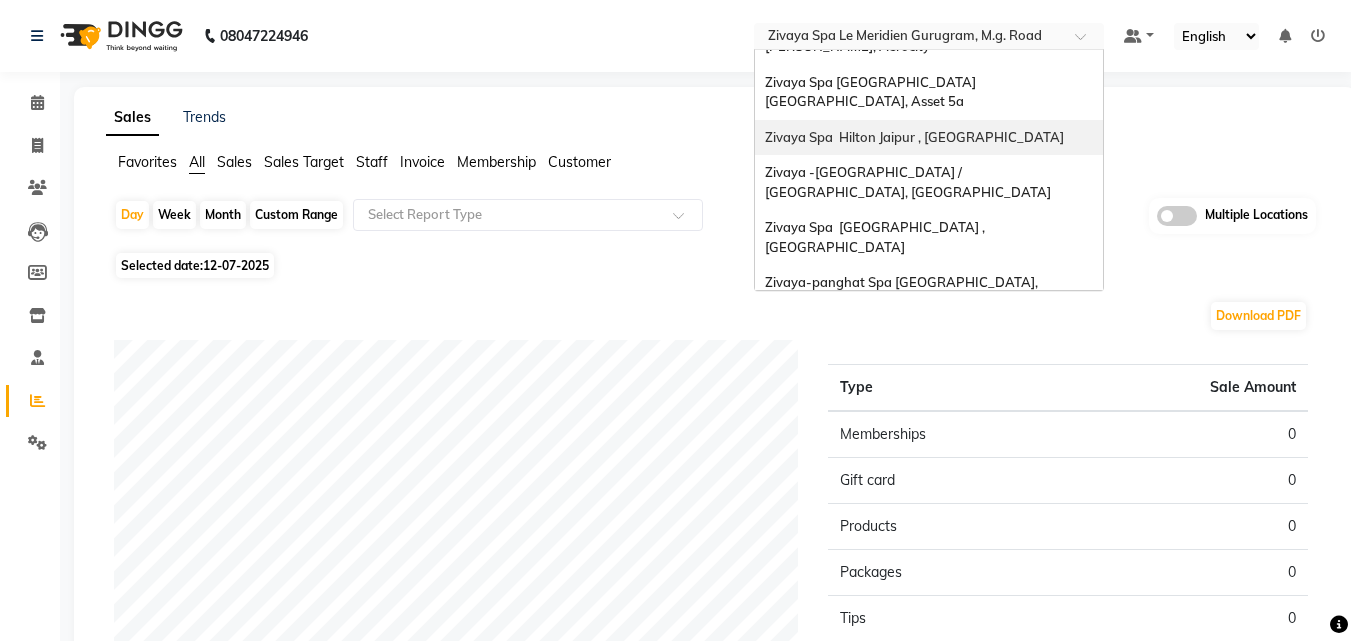 scroll, scrollTop: 205, scrollLeft: 0, axis: vertical 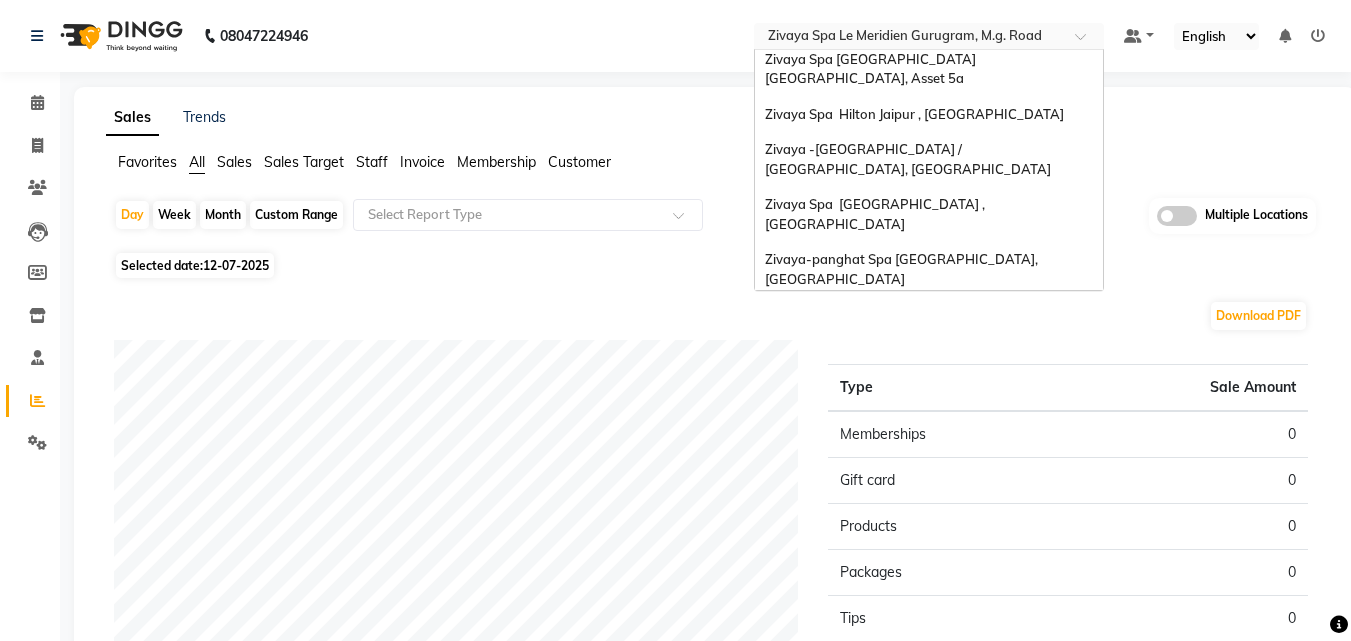 click on "Zivaya Wellness & Spa, Ahmedabad Airport" at bounding box center [929, 351] 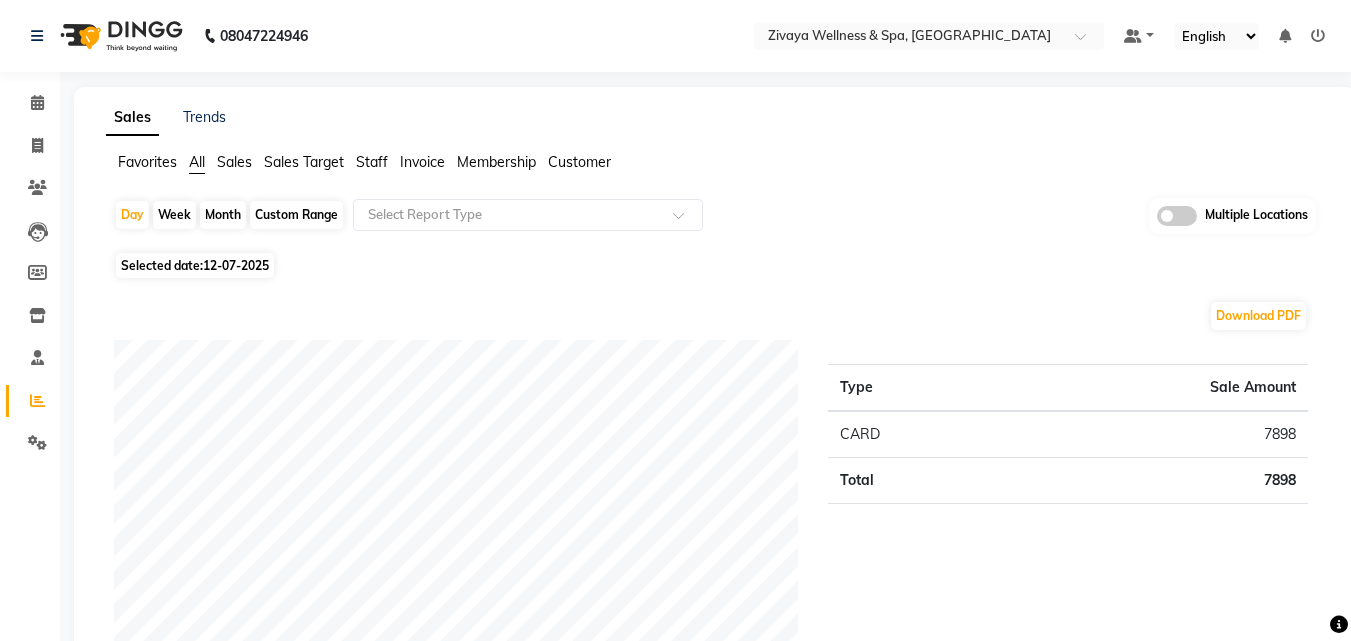 scroll, scrollTop: 0, scrollLeft: 0, axis: both 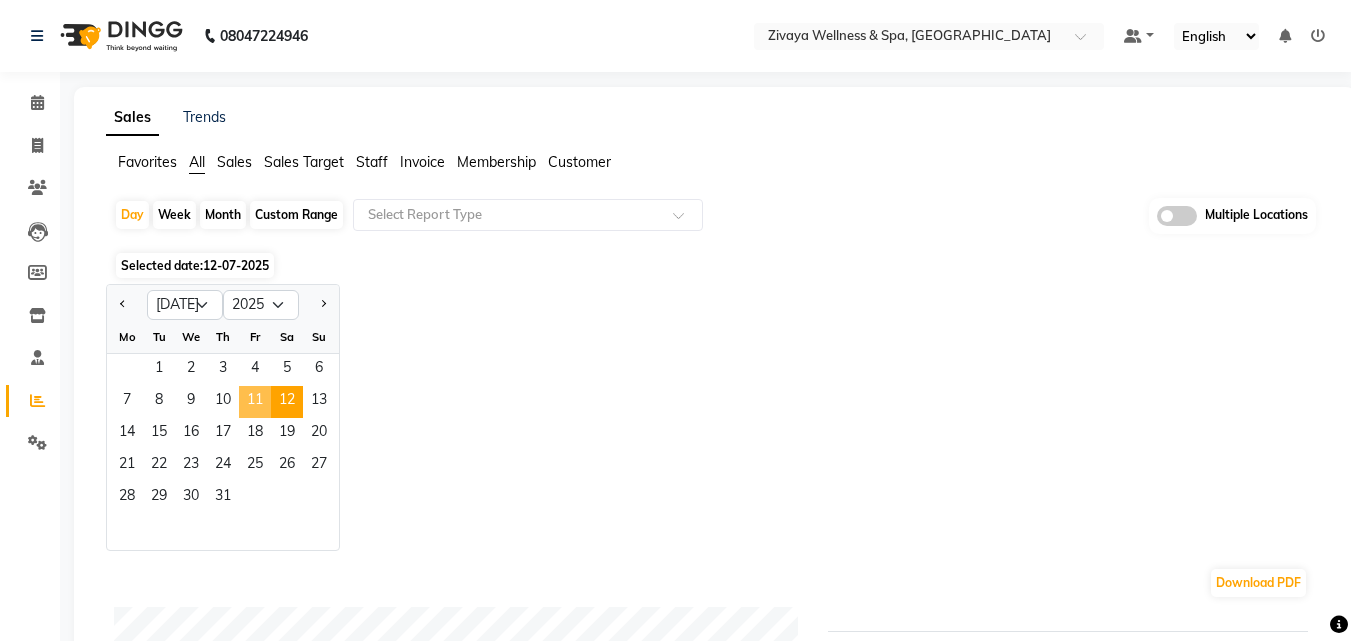 click on "11" 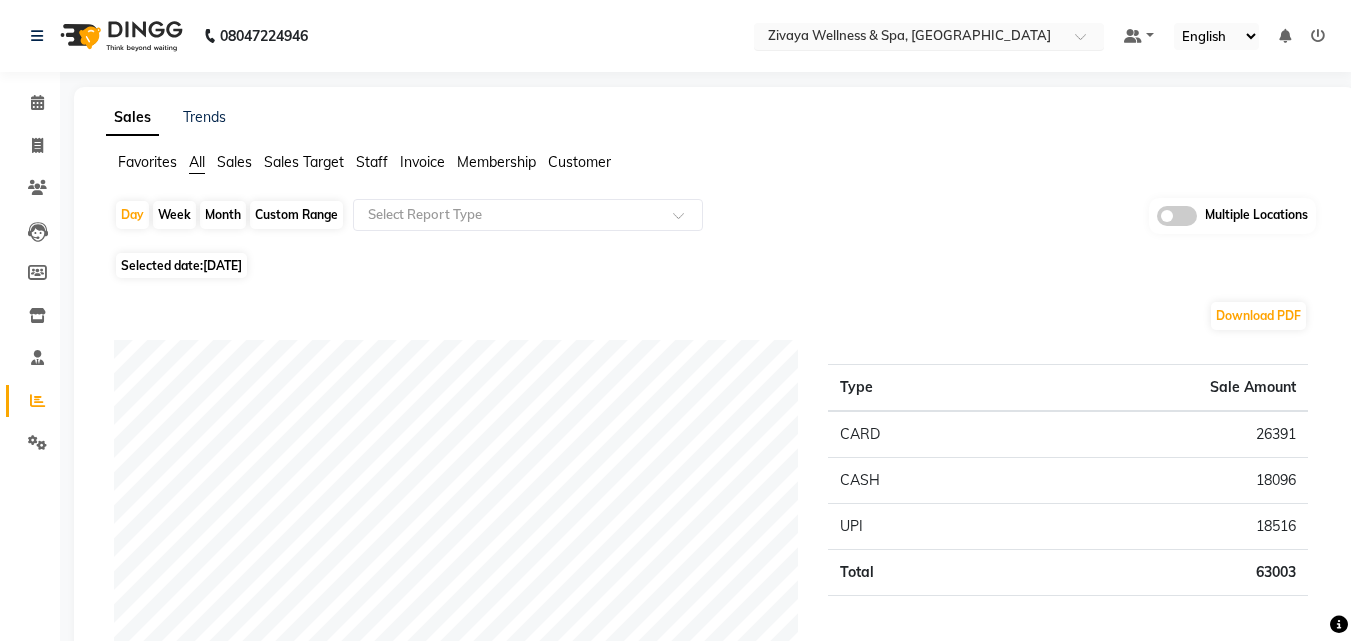 click at bounding box center (909, 38) 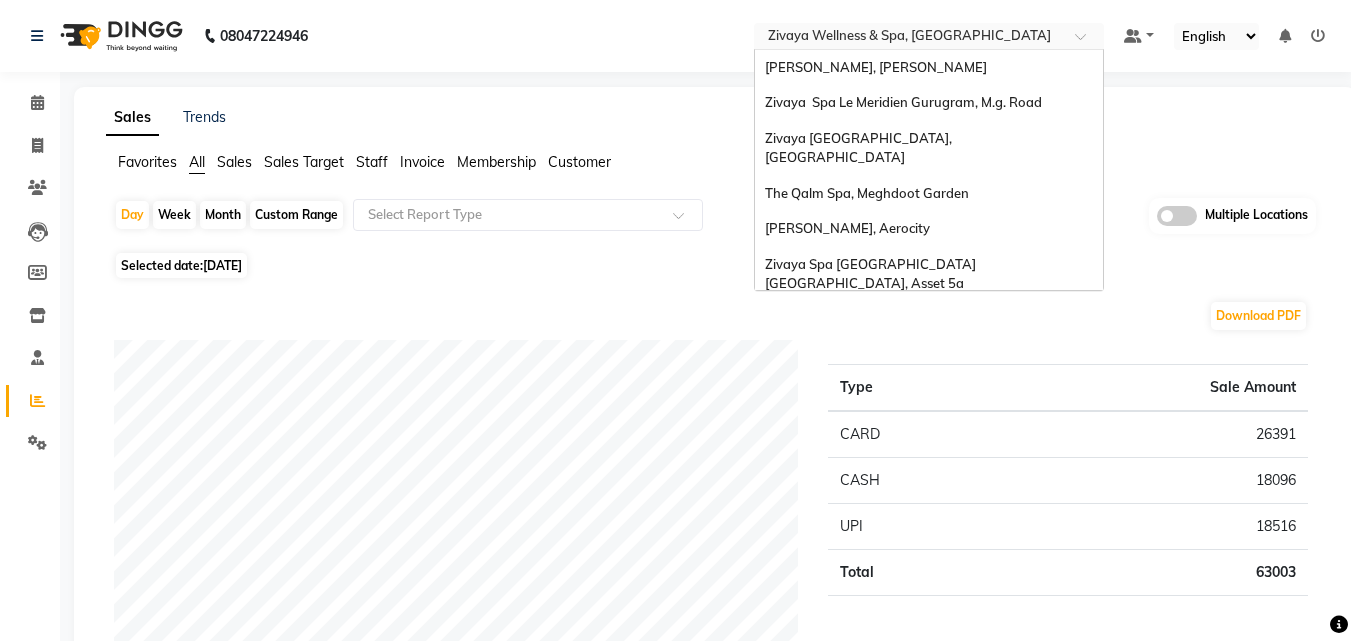 scroll, scrollTop: 206, scrollLeft: 0, axis: vertical 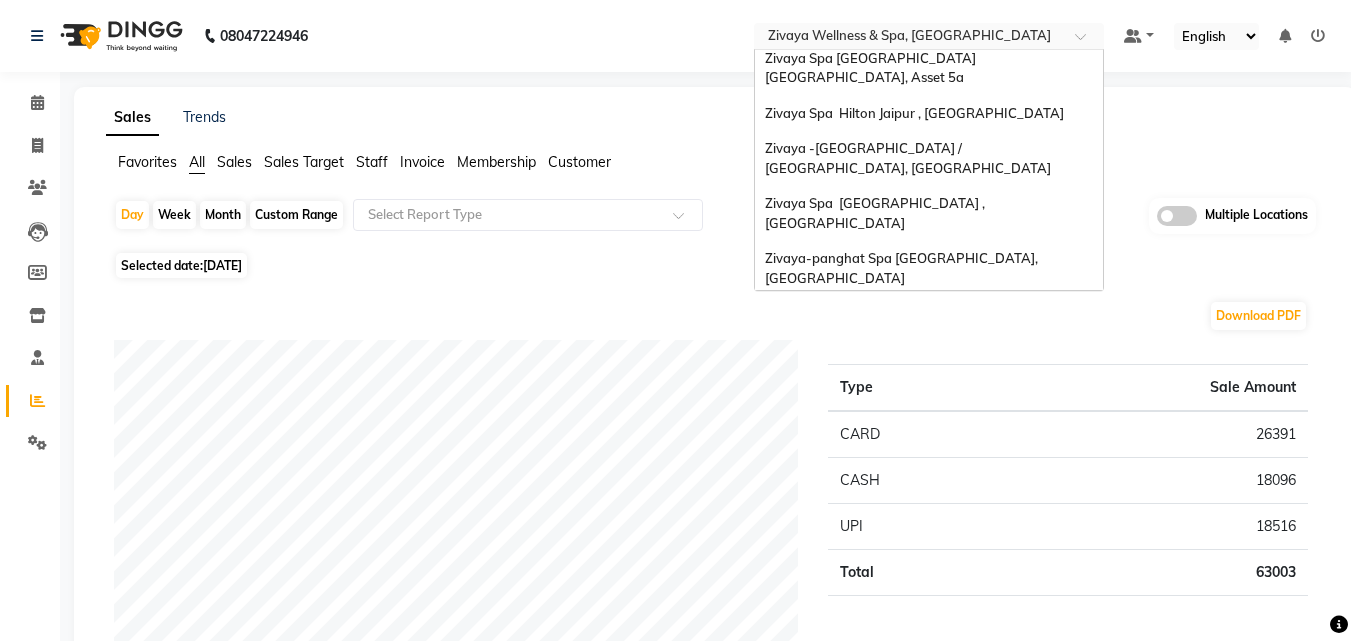 click on "Zivaya Wellness & Spa, [GEOGRAPHIC_DATA]" at bounding box center (929, 314) 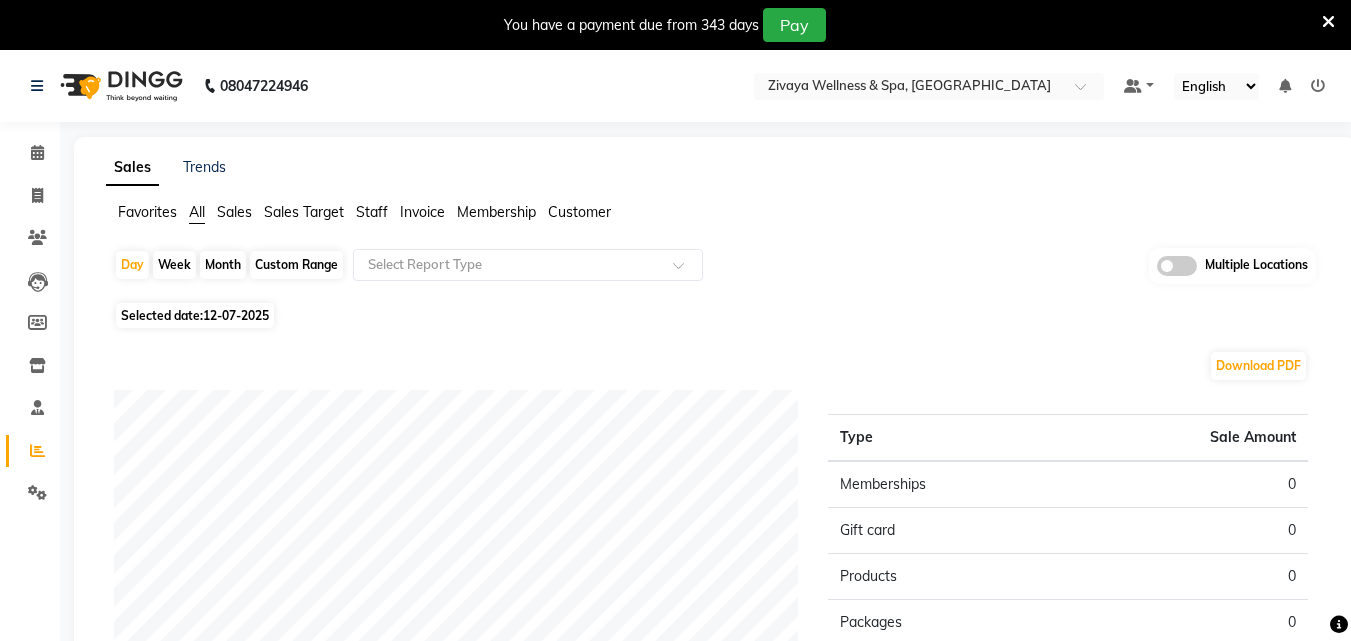 scroll, scrollTop: 0, scrollLeft: 0, axis: both 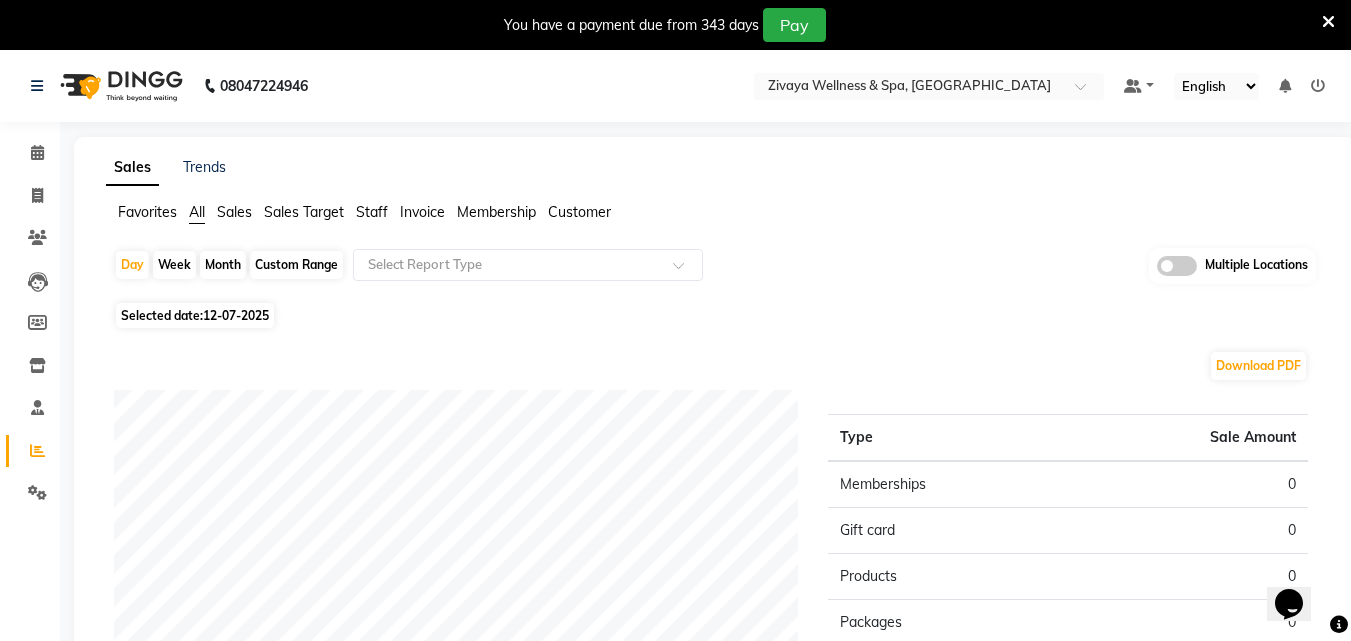 click on "12-07-2025" 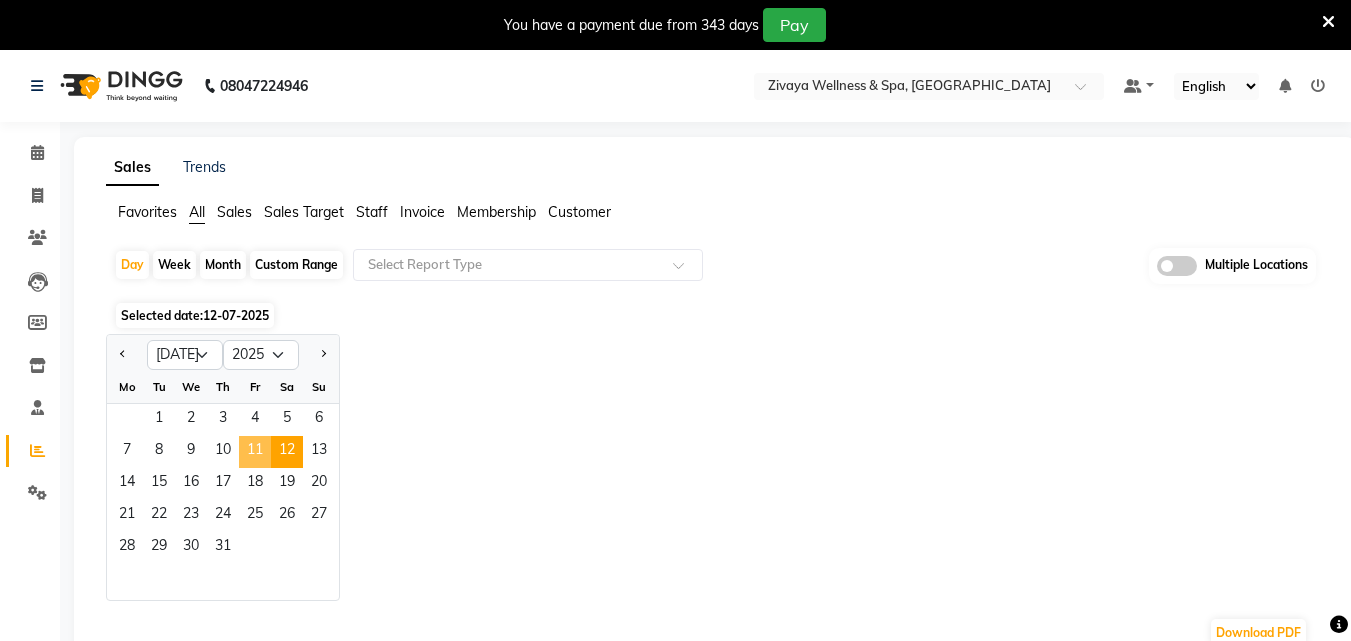 click on "11" 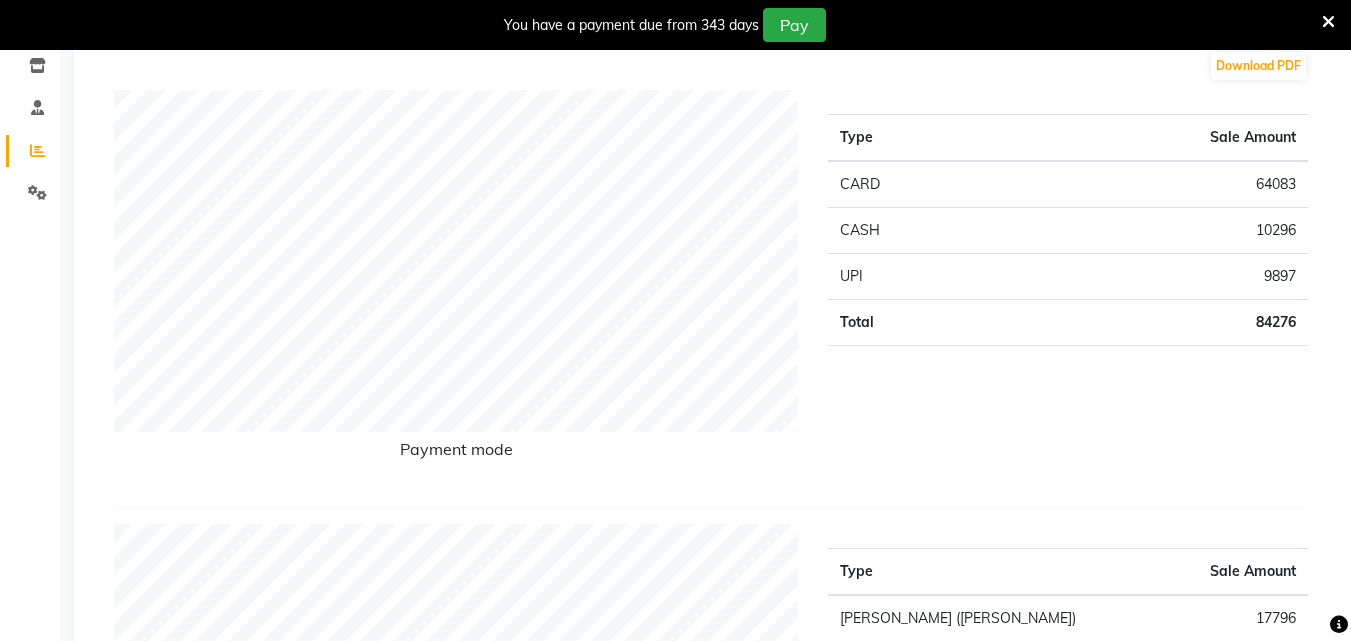scroll, scrollTop: 0, scrollLeft: 0, axis: both 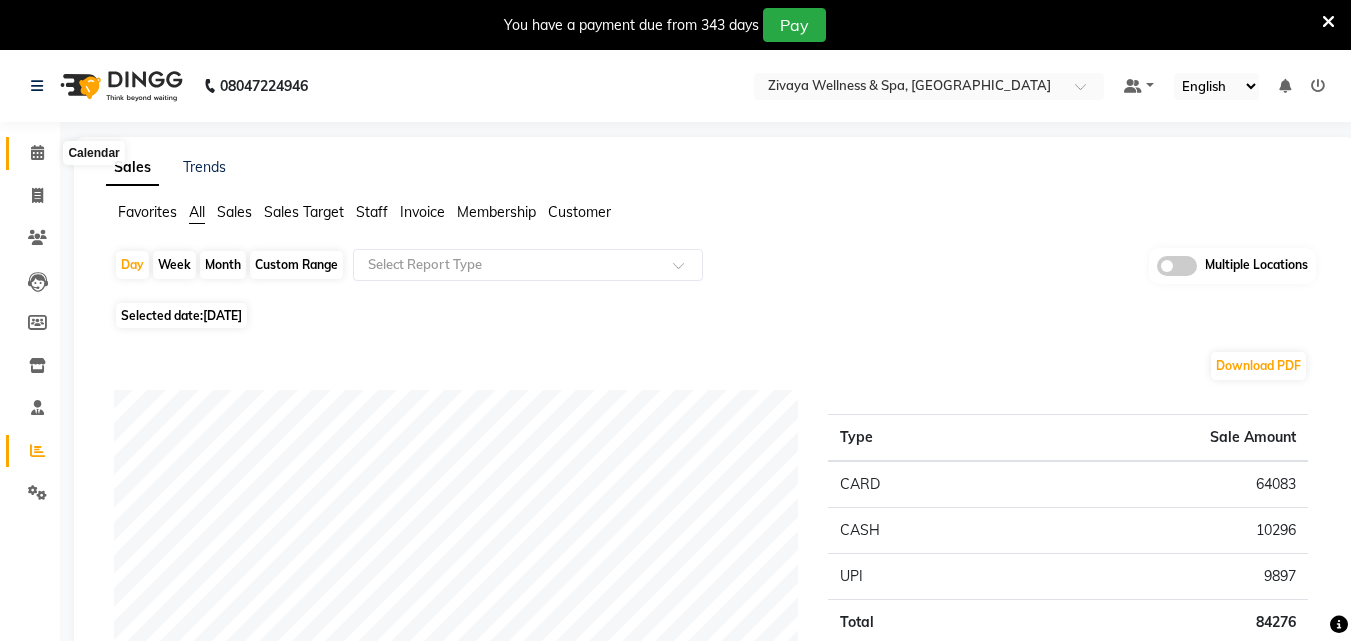 click 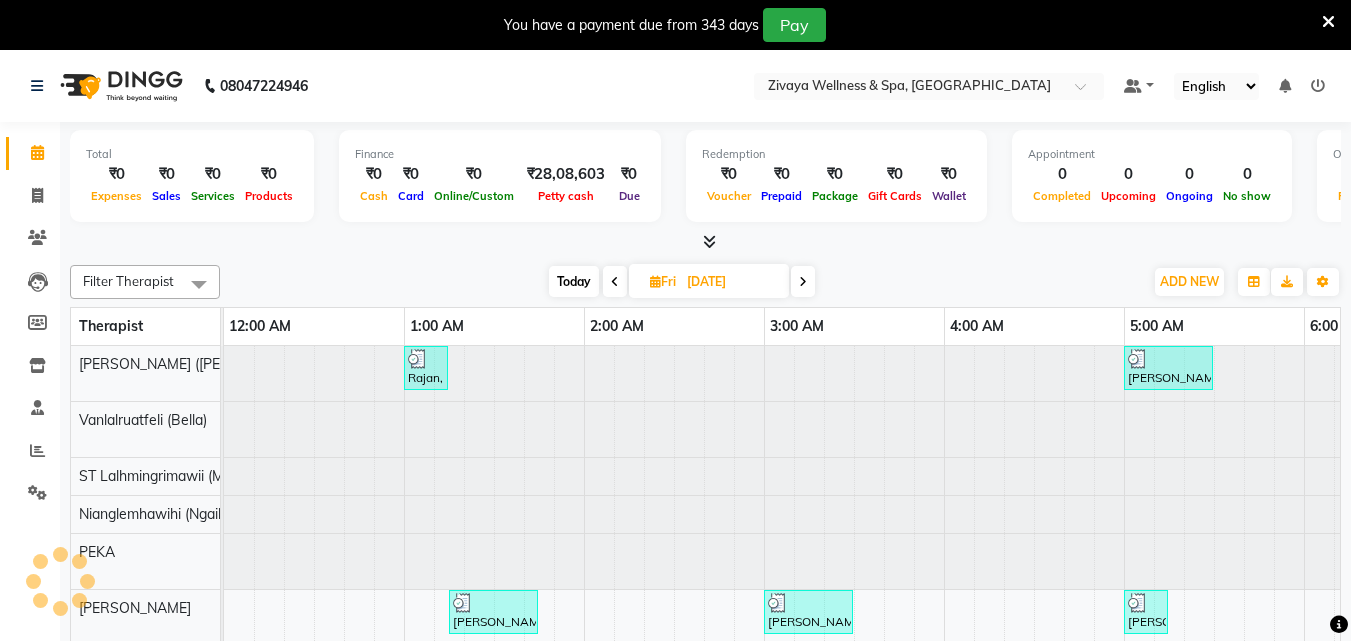 scroll, scrollTop: 0, scrollLeft: 361, axis: horizontal 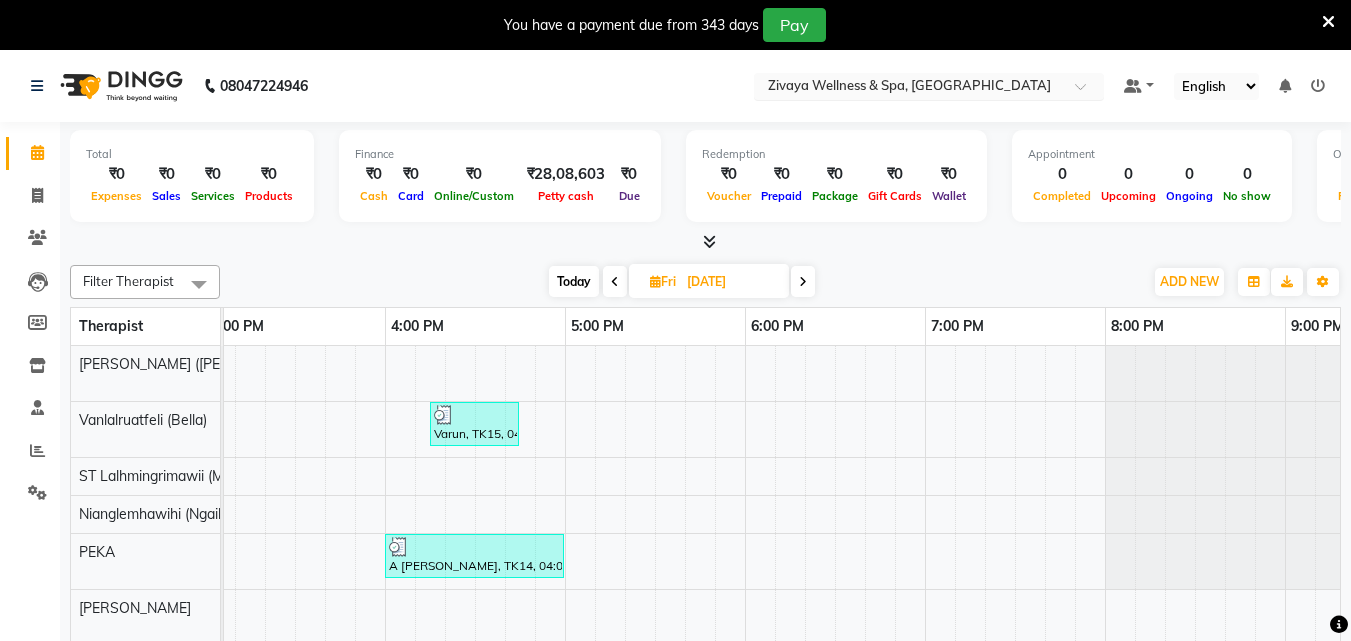 click at bounding box center [909, 88] 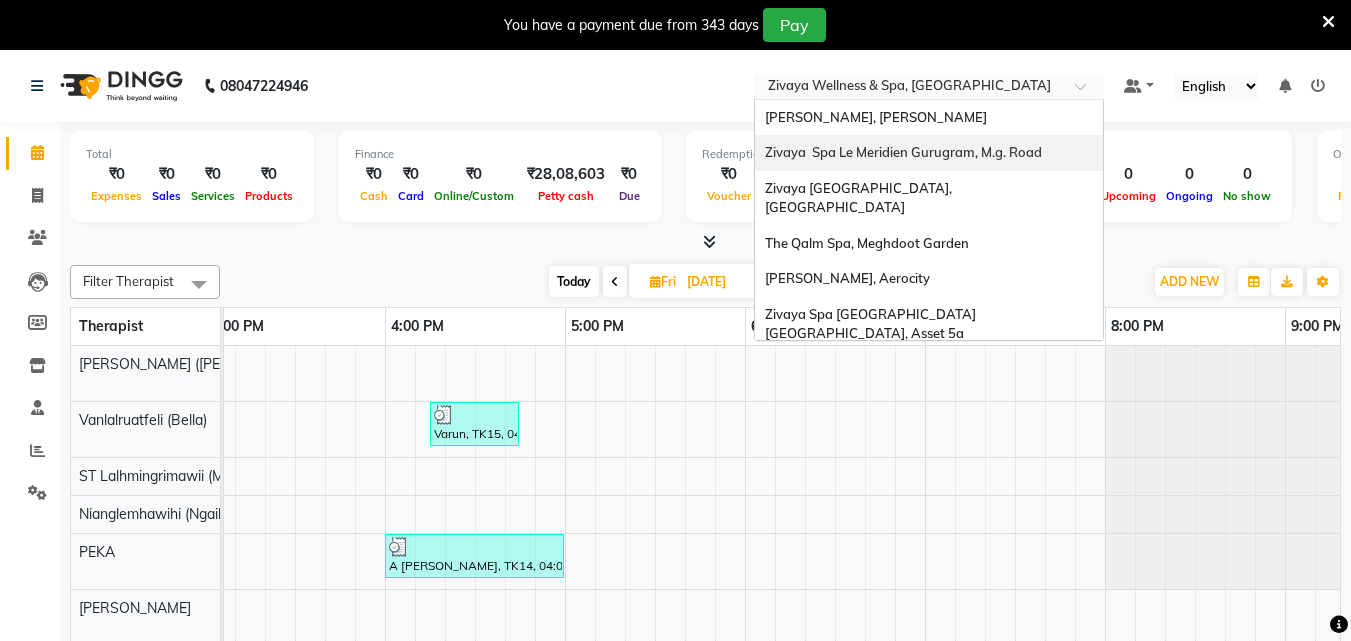 click on "Zivaya  Spa Le Meridien Gurugram, M.g. Road" at bounding box center (903, 152) 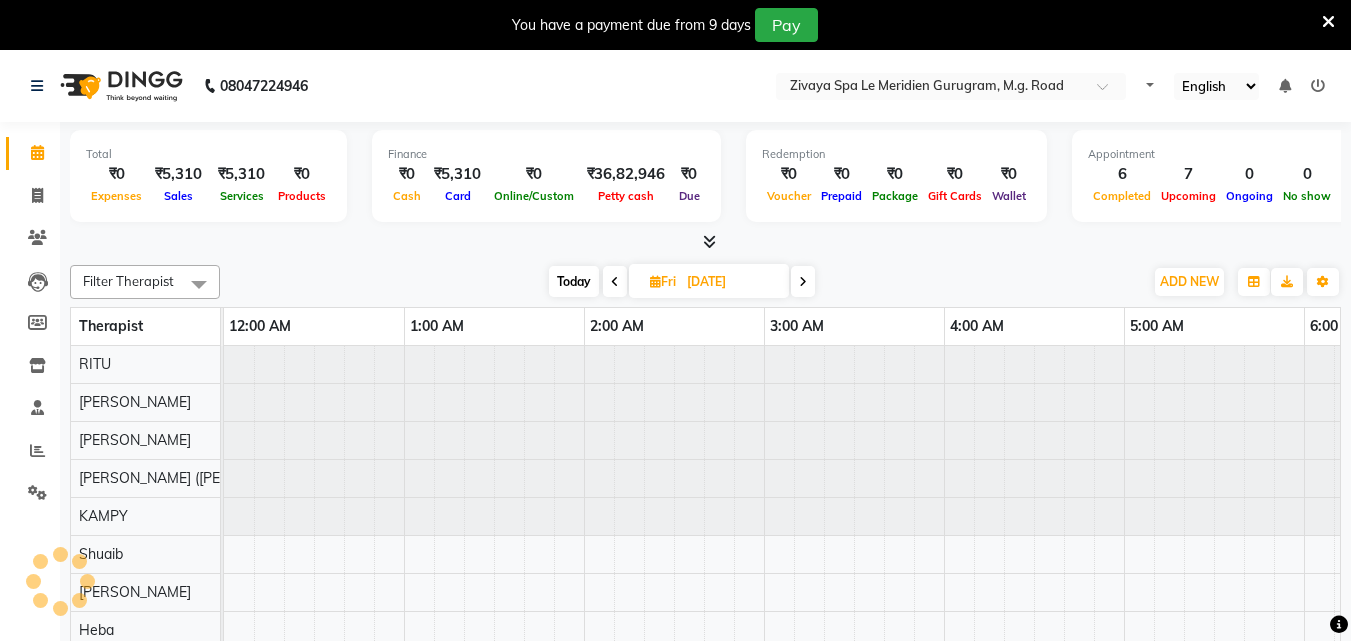 scroll, scrollTop: 0, scrollLeft: 0, axis: both 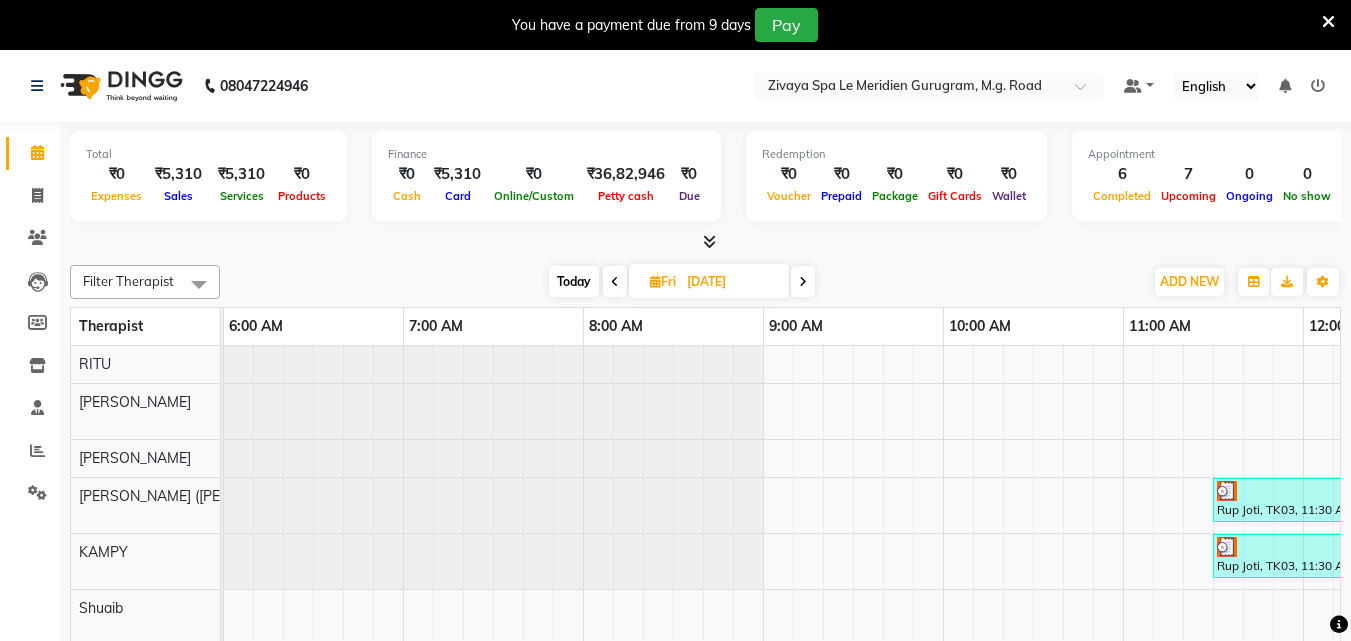 click at bounding box center (1328, 22) 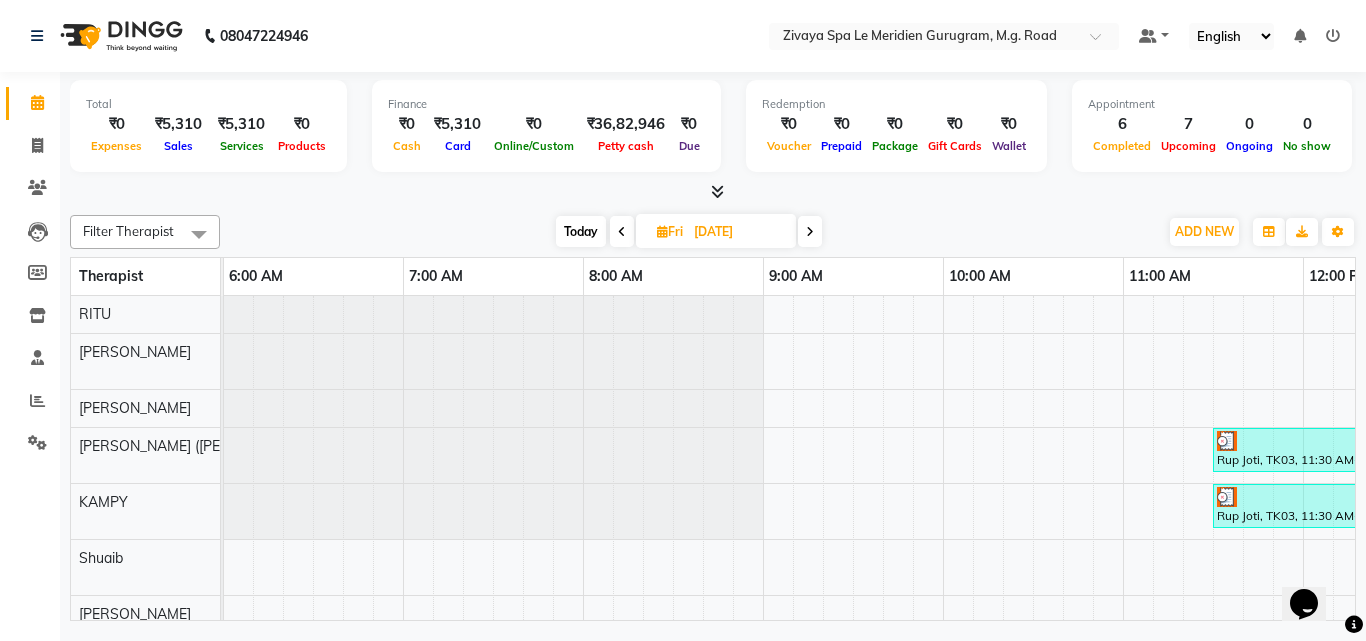 scroll, scrollTop: 0, scrollLeft: 0, axis: both 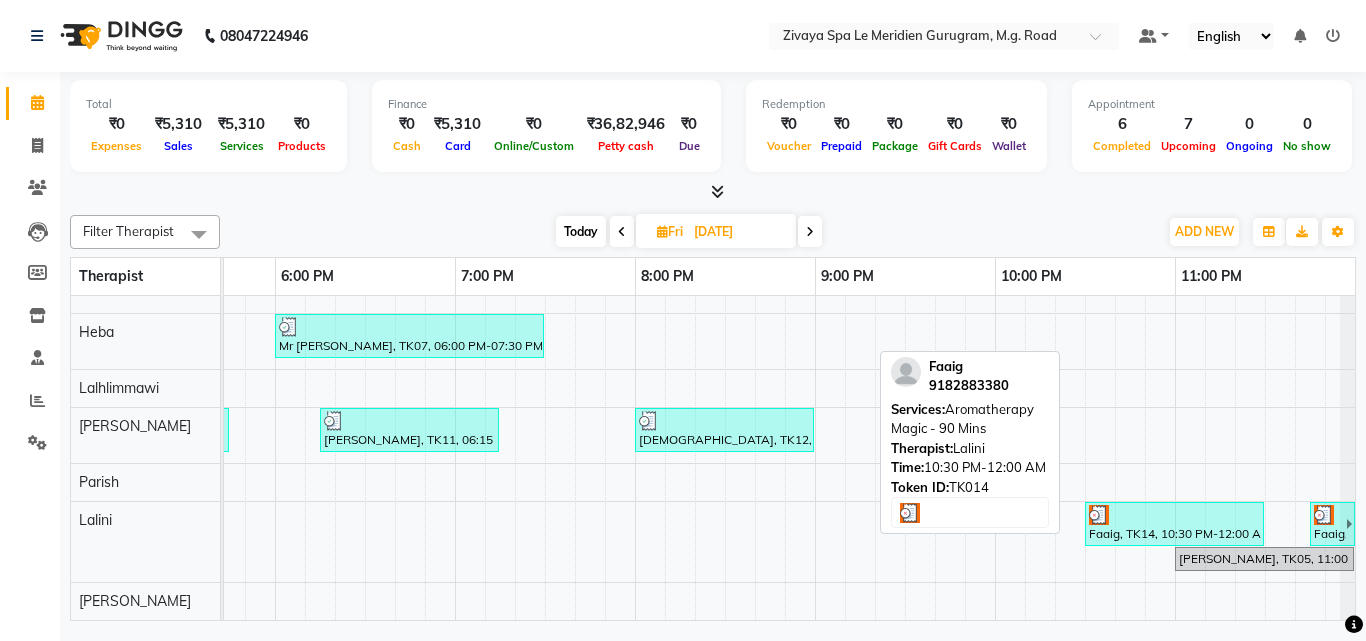 click at bounding box center (1174, 515) 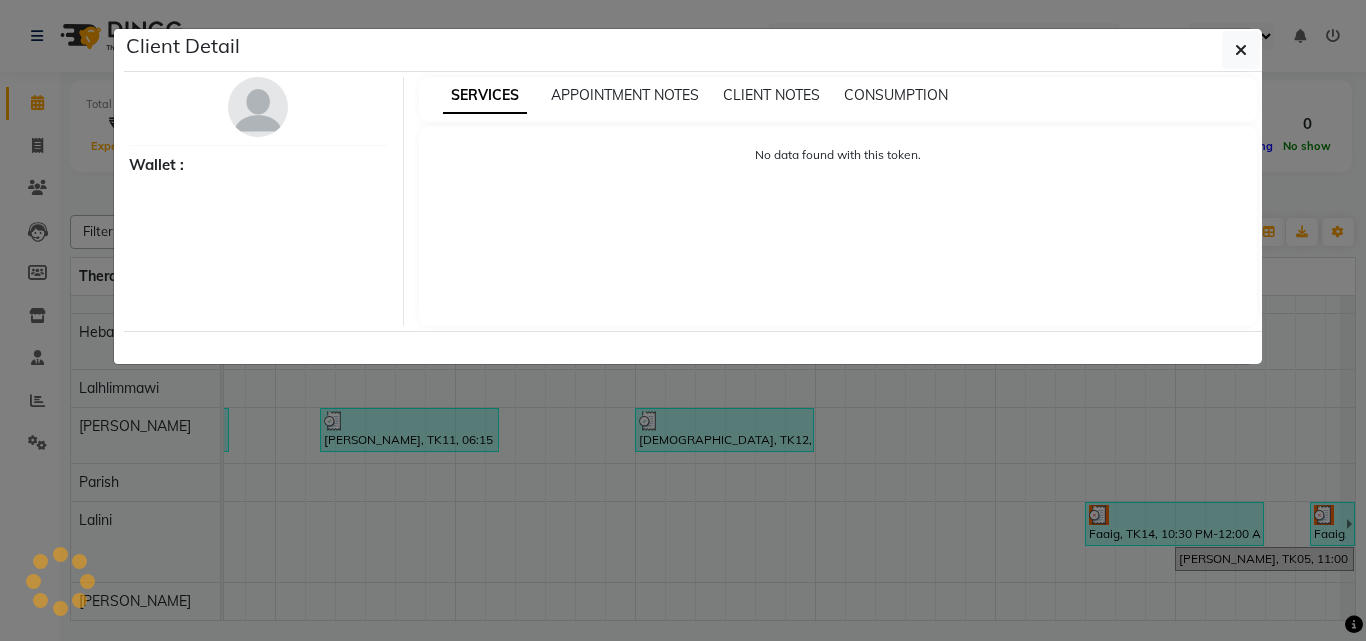 select on "3" 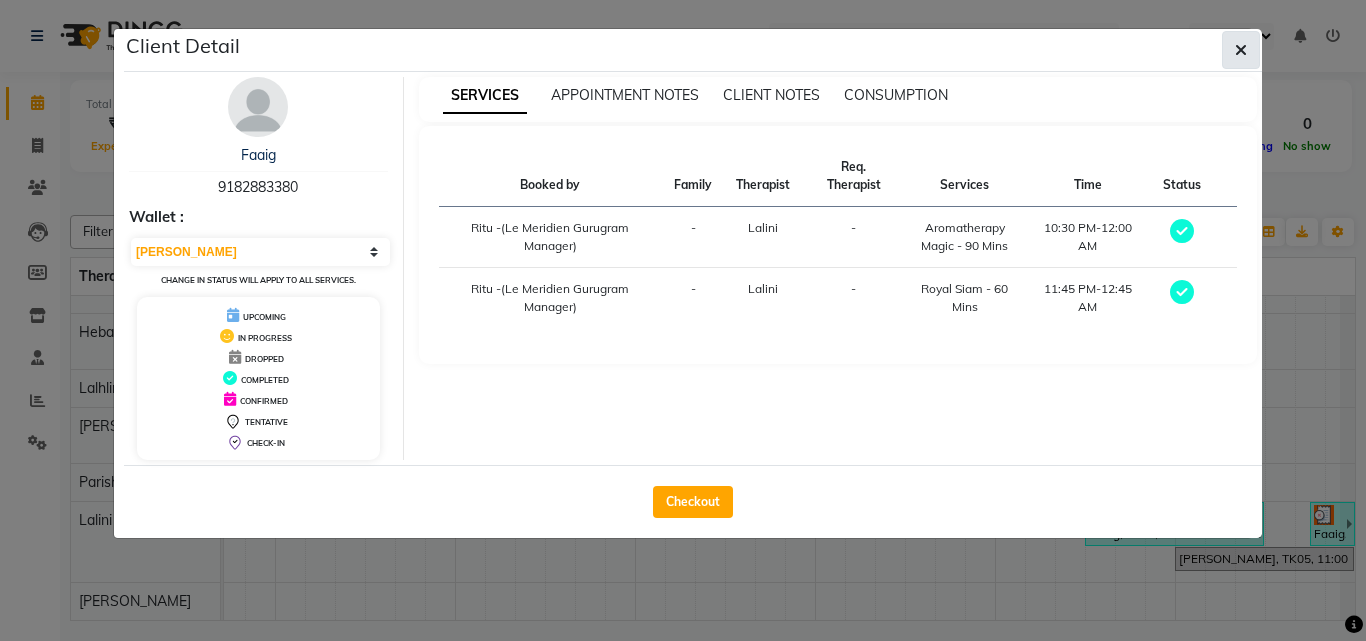 click 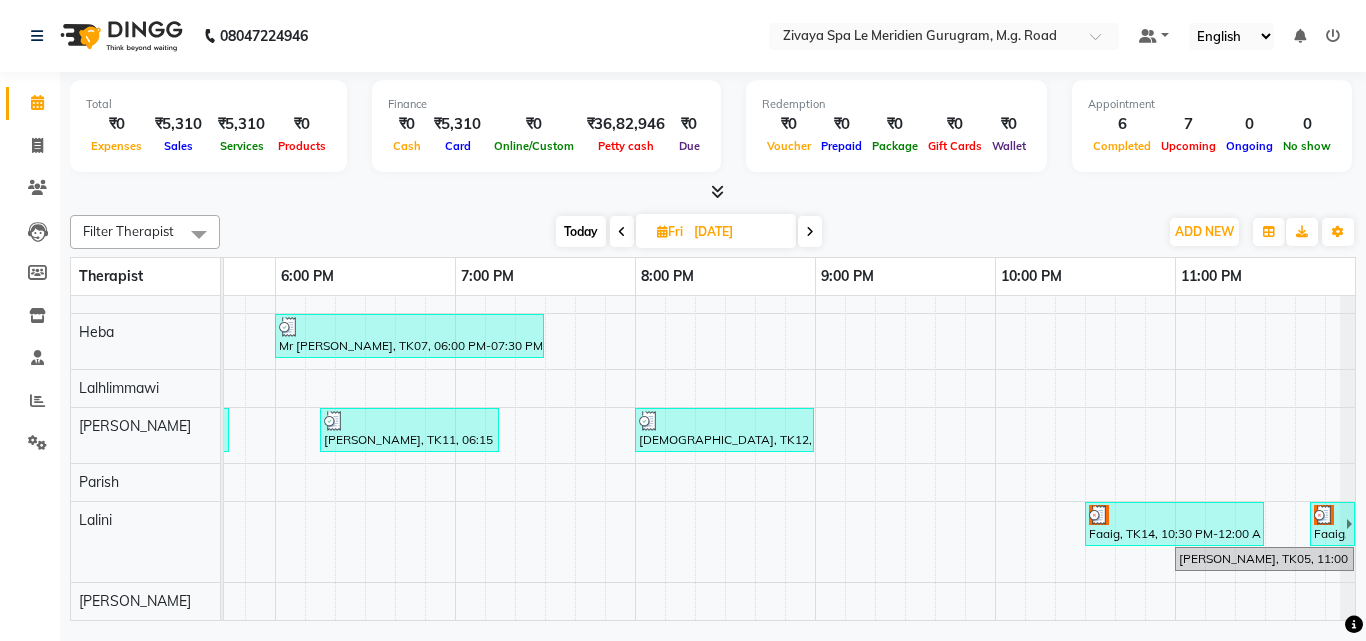 scroll, scrollTop: 353, scrollLeft: 0, axis: vertical 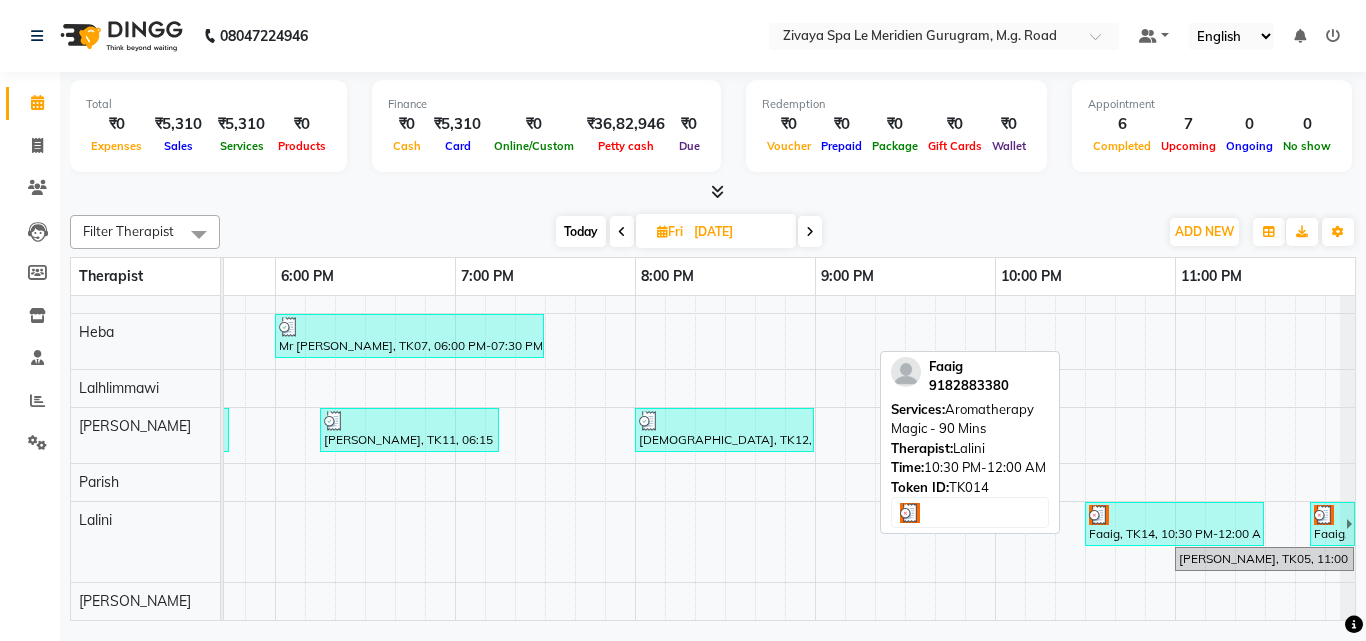 click on "Faaig, TK14, 10:30 PM-12:00 AM, Aromatherapy Magic - 90 Mins" at bounding box center (1174, 524) 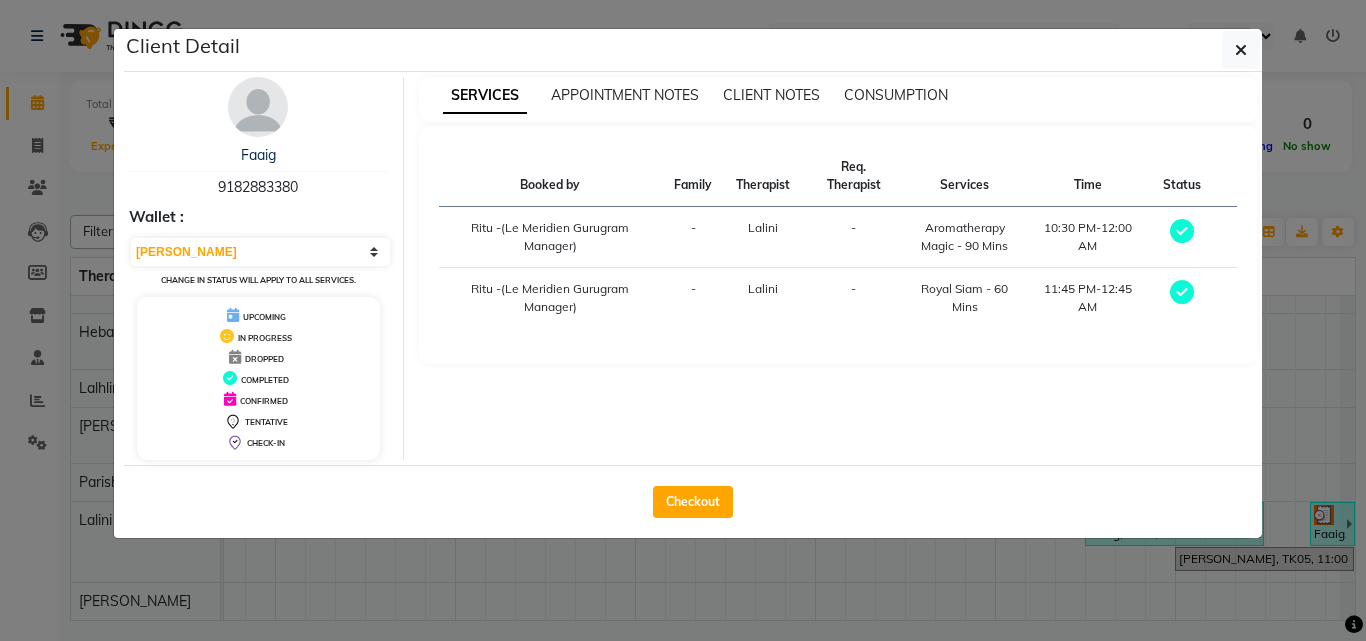 click on "Checkout" 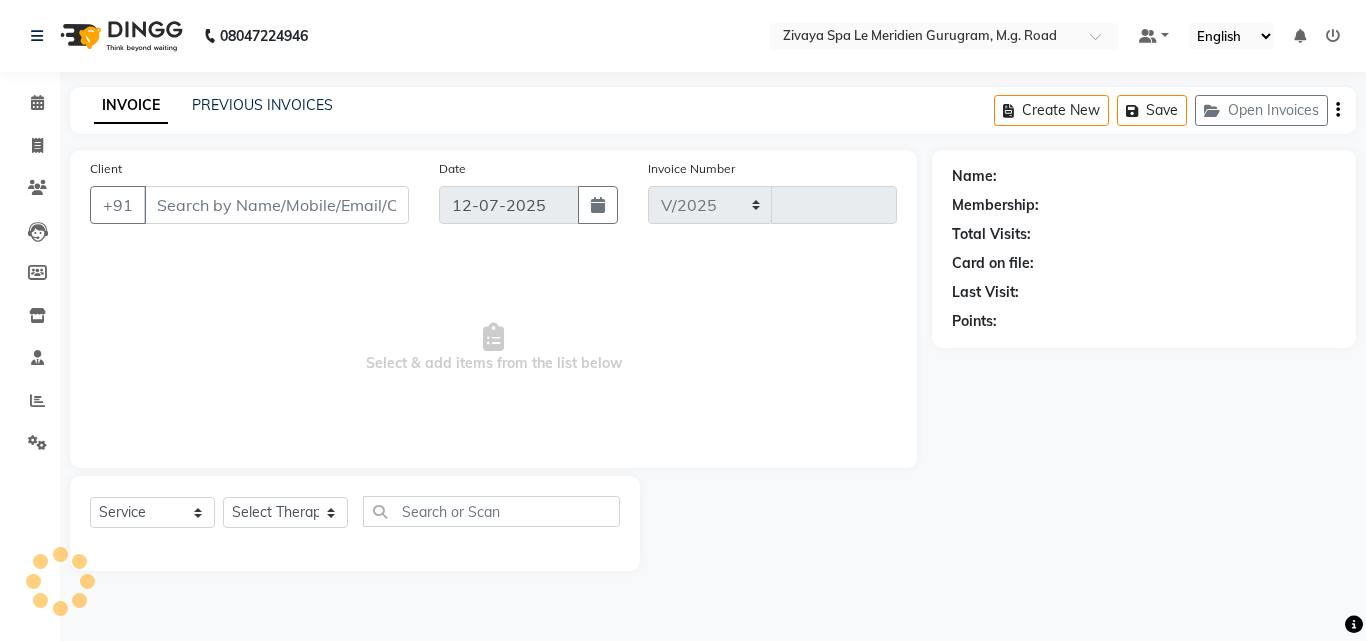 select on "6503" 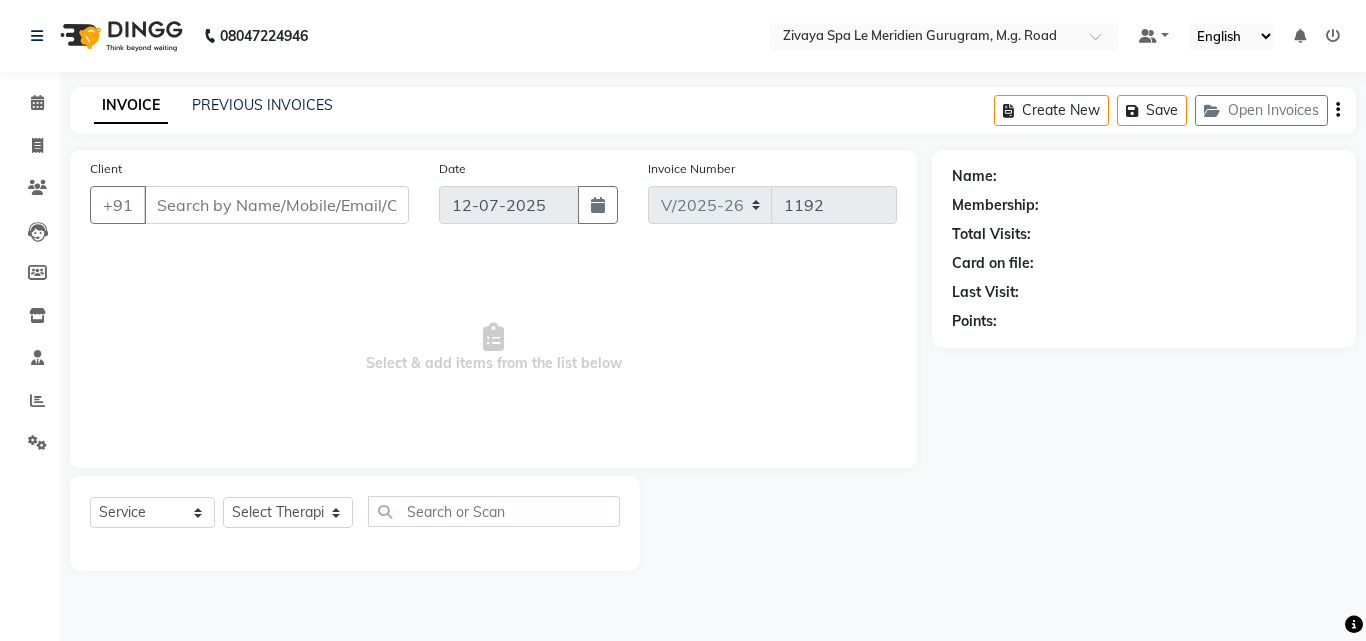 type on "[DATE]" 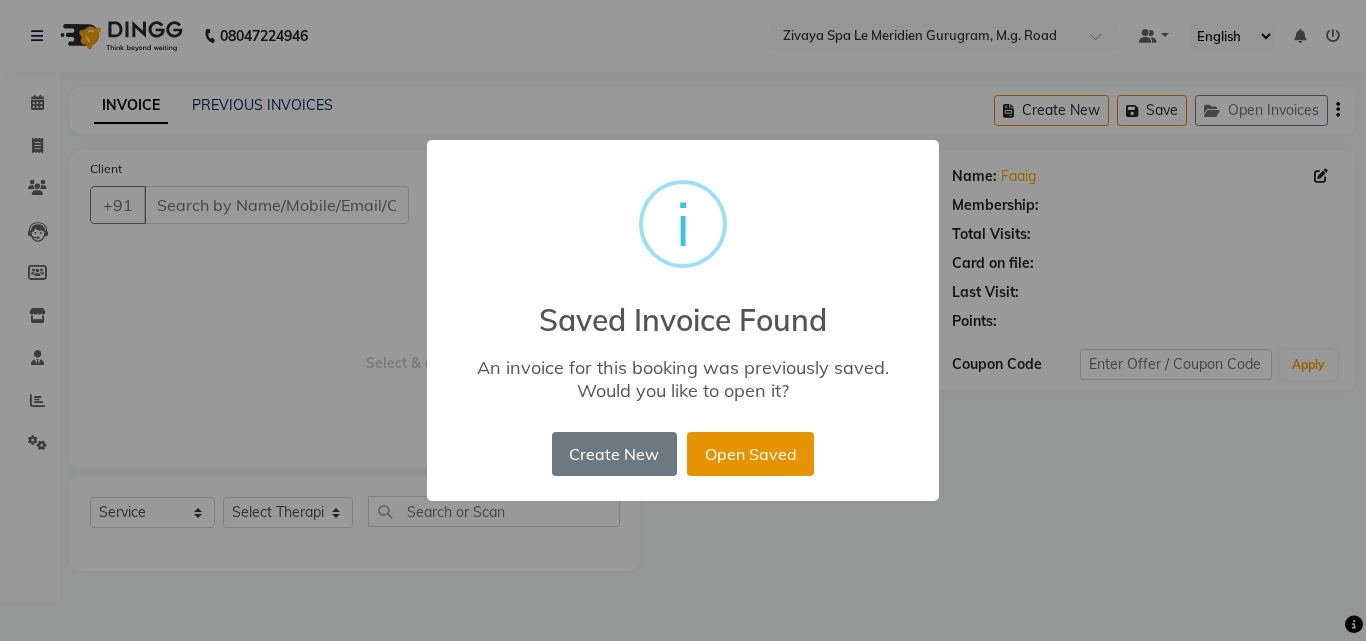 click on "Open Saved" at bounding box center [750, 454] 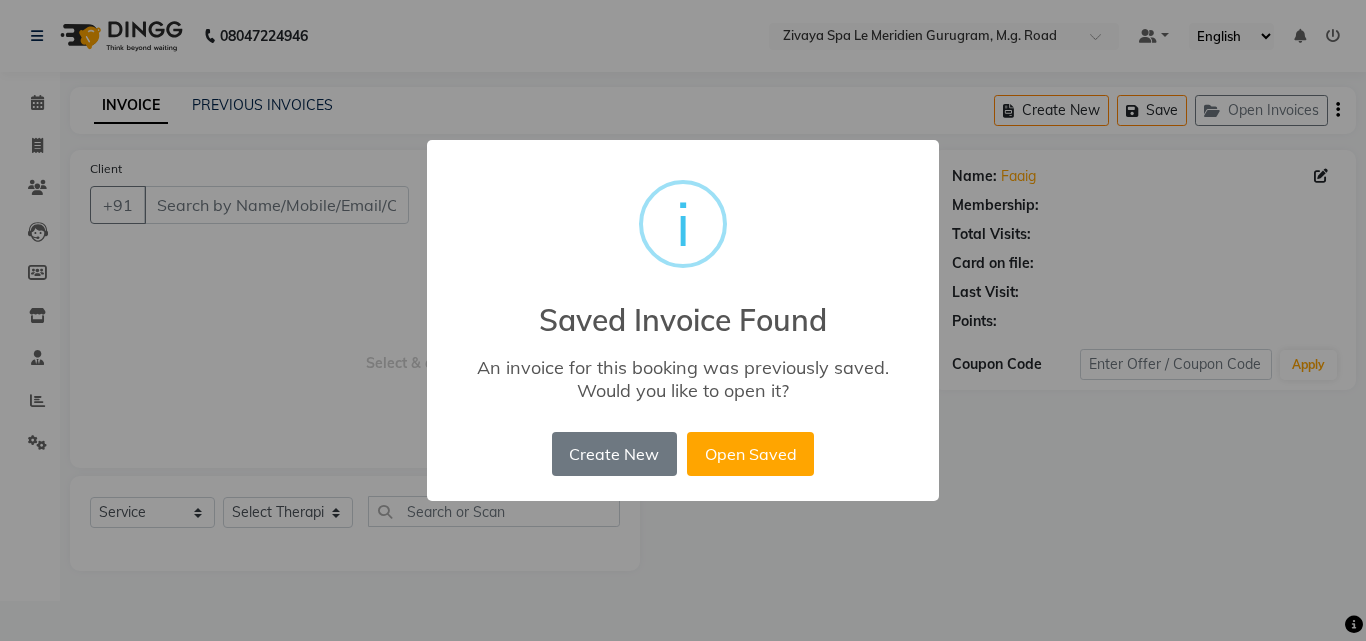 type on "9182883380" 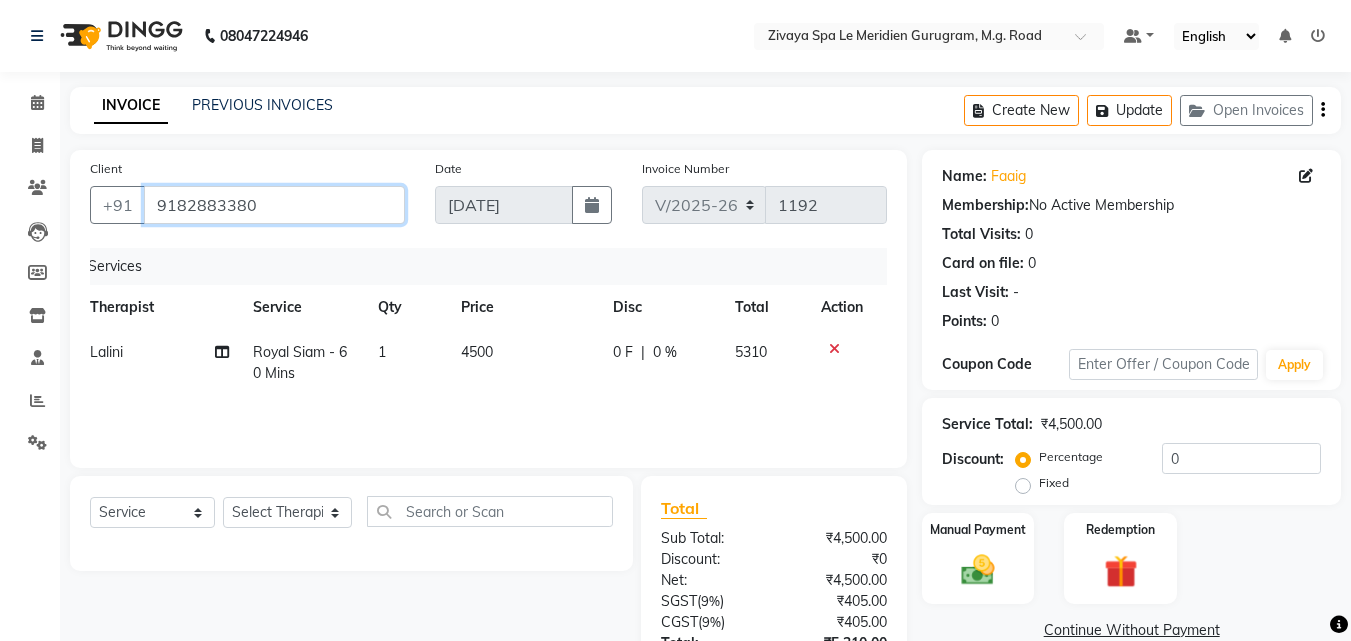 scroll, scrollTop: 0, scrollLeft: 15, axis: horizontal 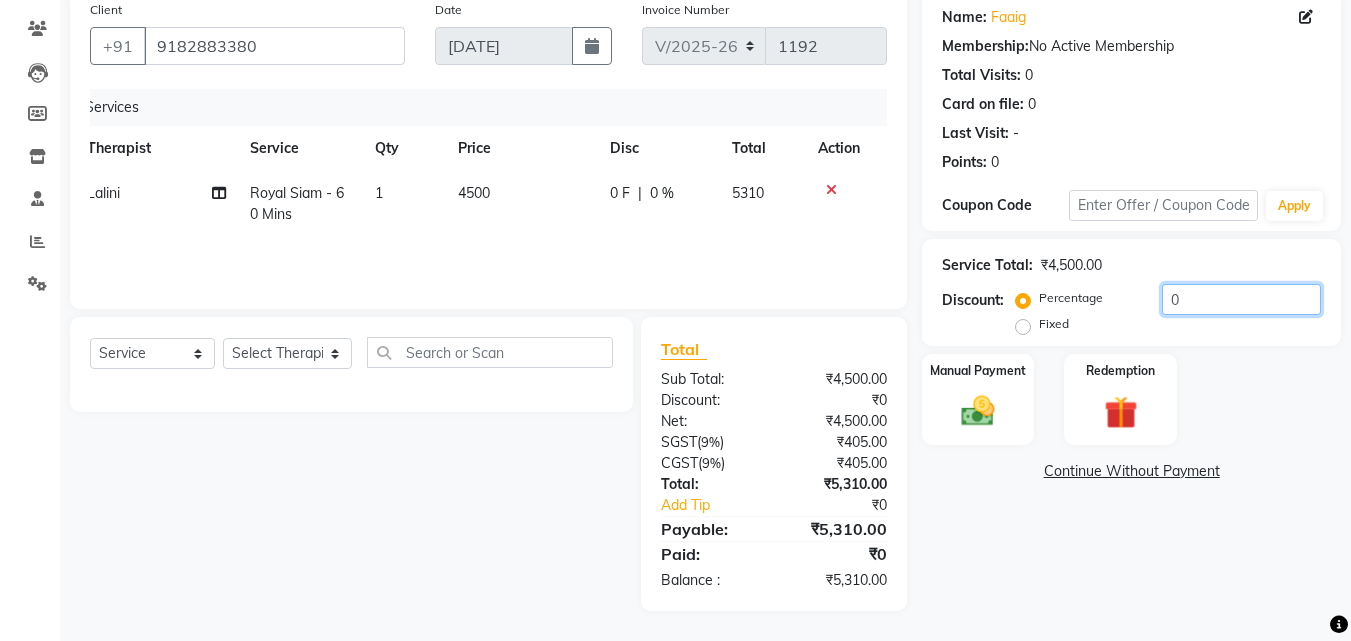 click on "0" 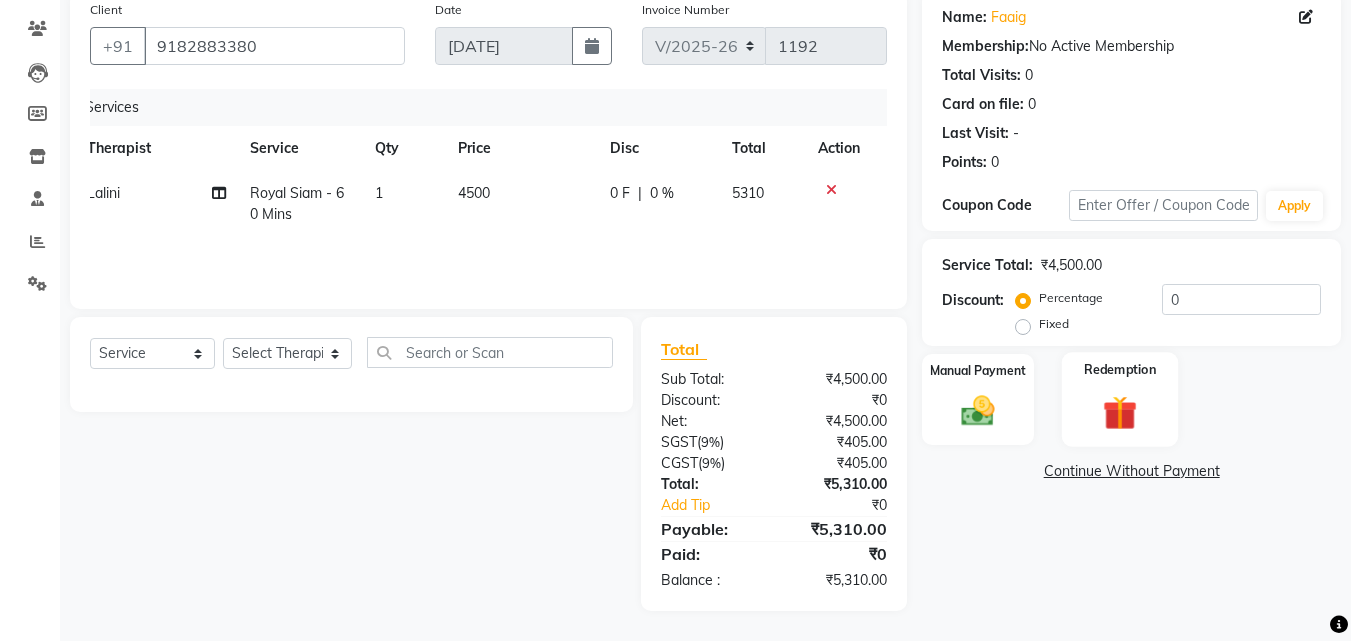 click on "Redemption" 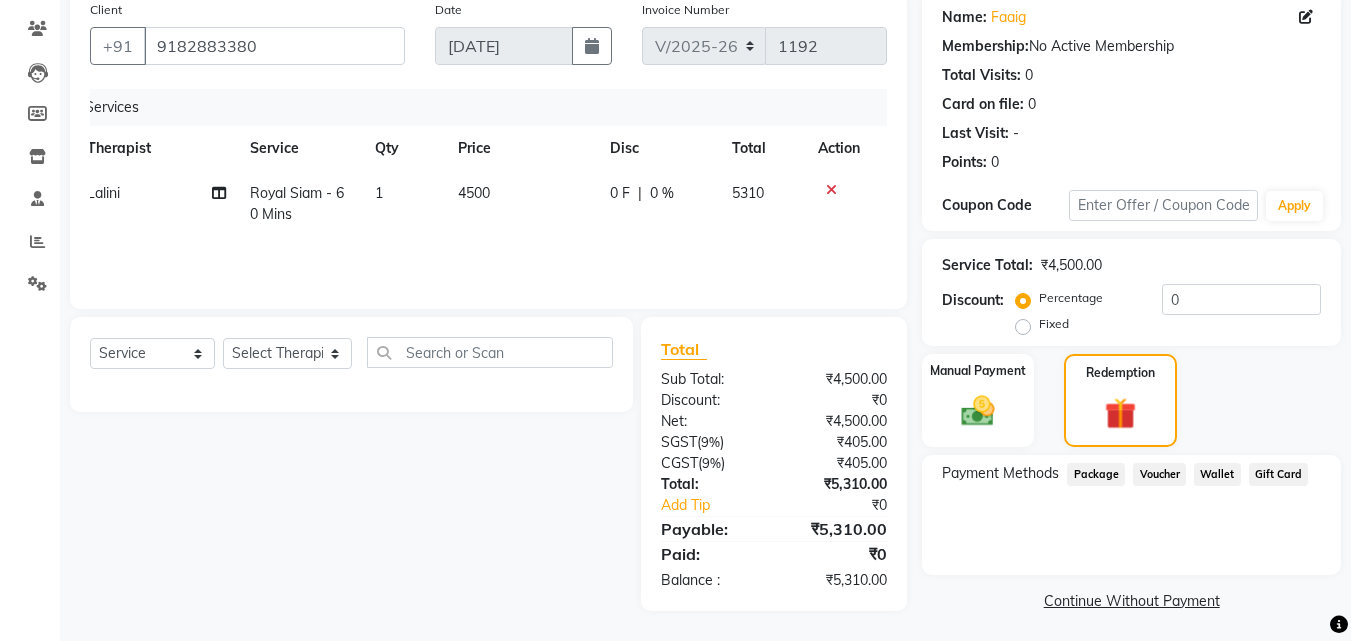 click on "Gift Card" 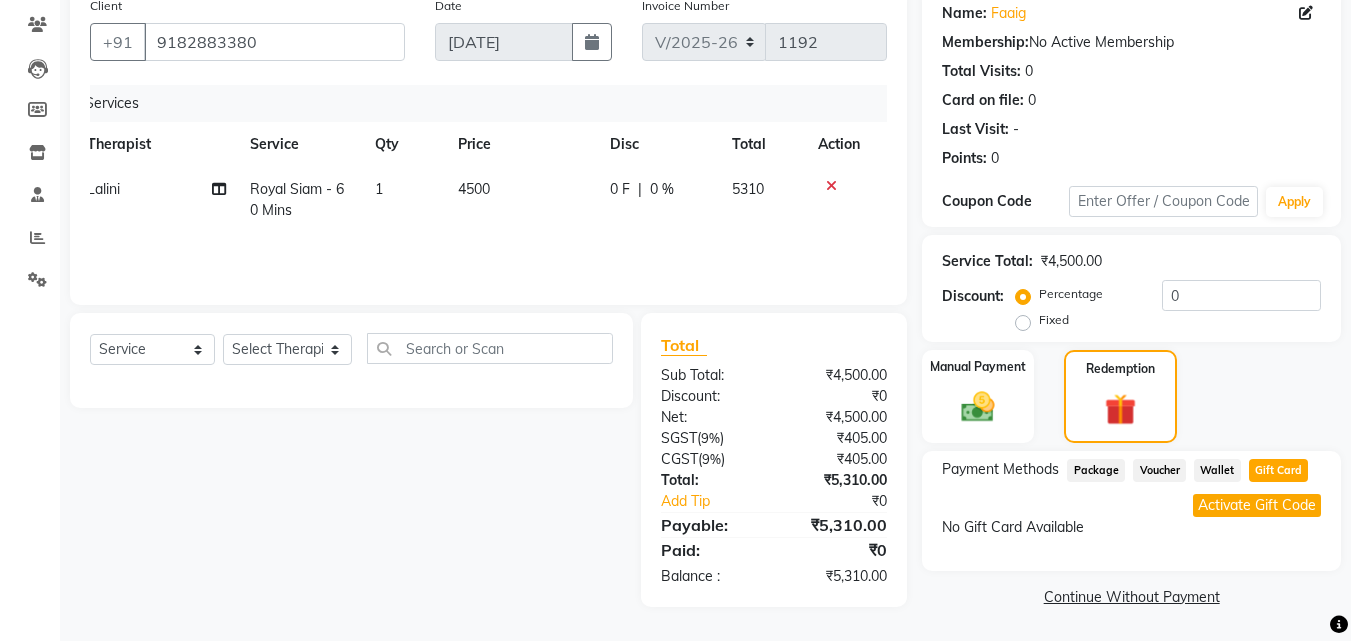 scroll, scrollTop: 164, scrollLeft: 0, axis: vertical 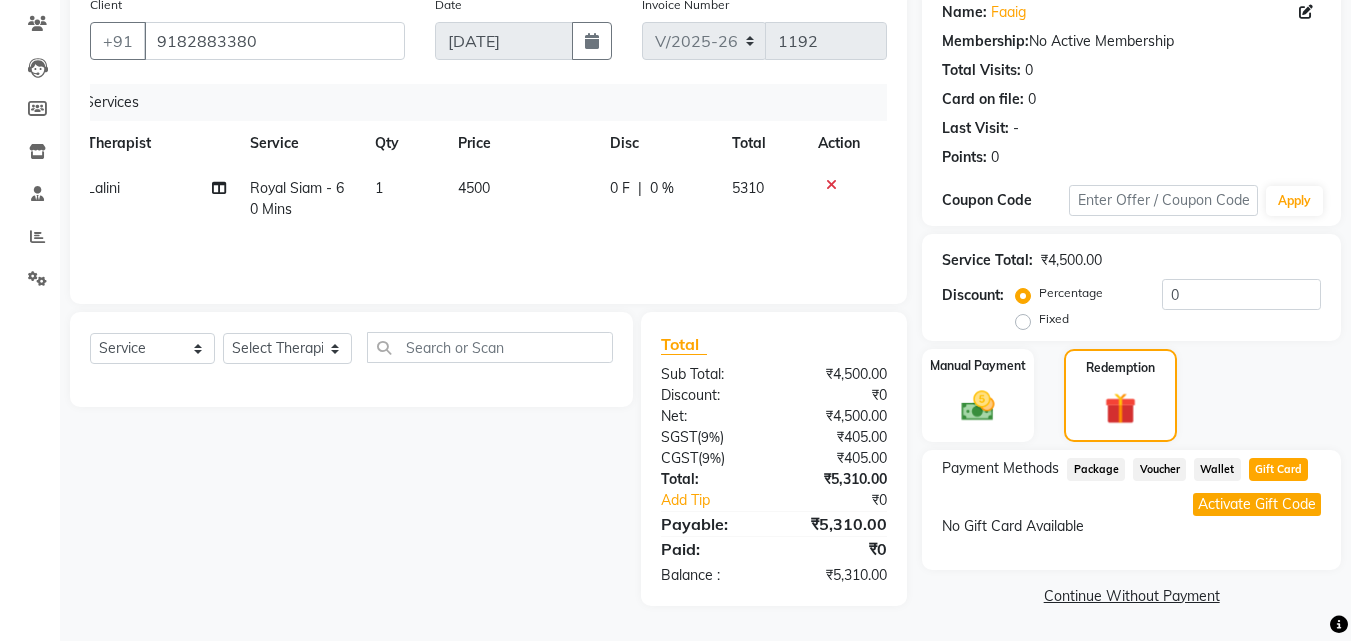 click on "Activate Gift Code" 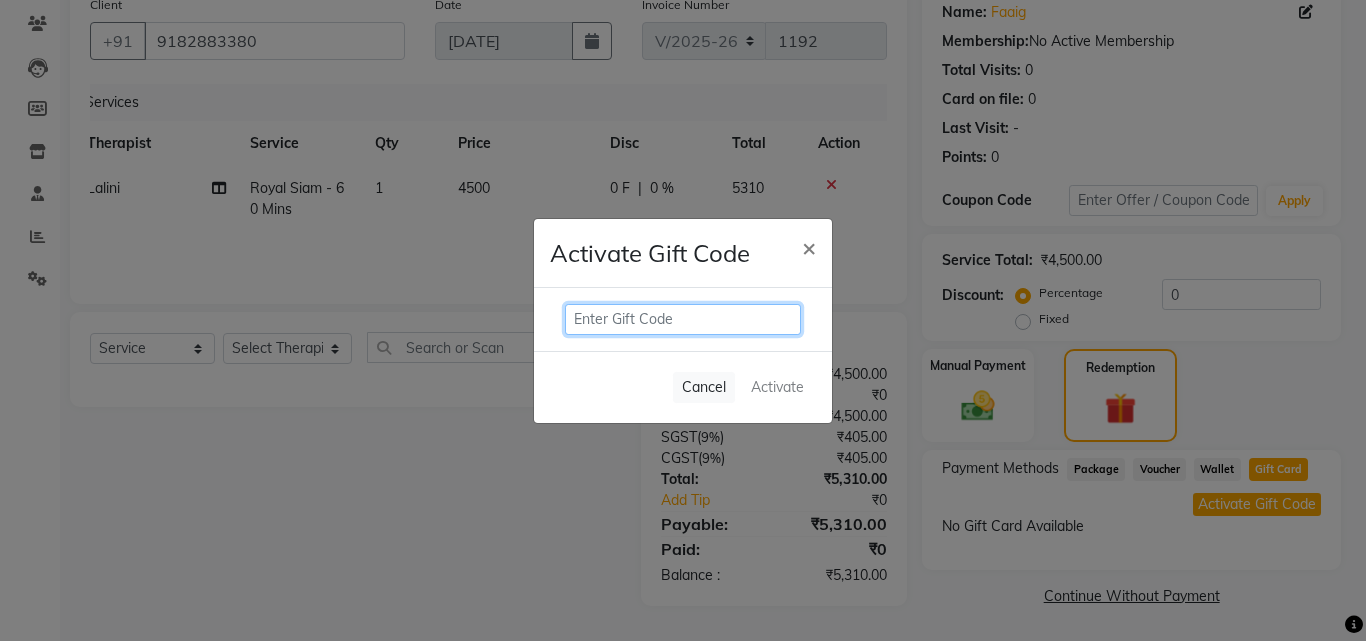 click 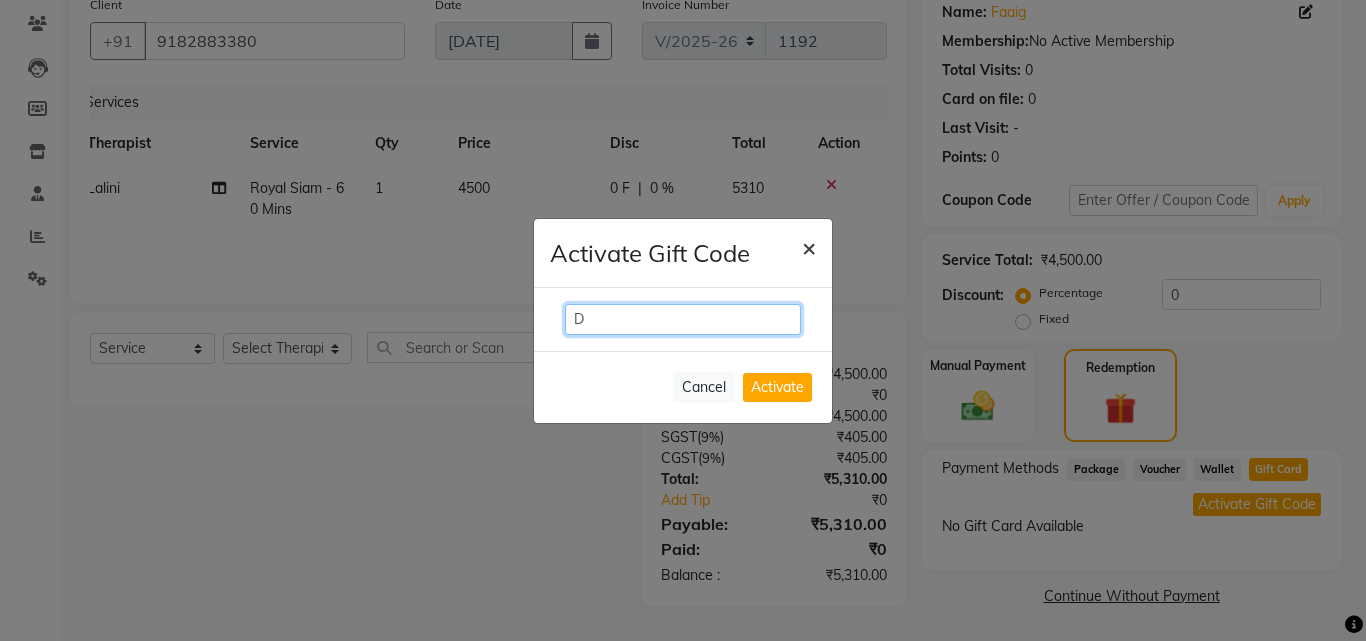 type on "D" 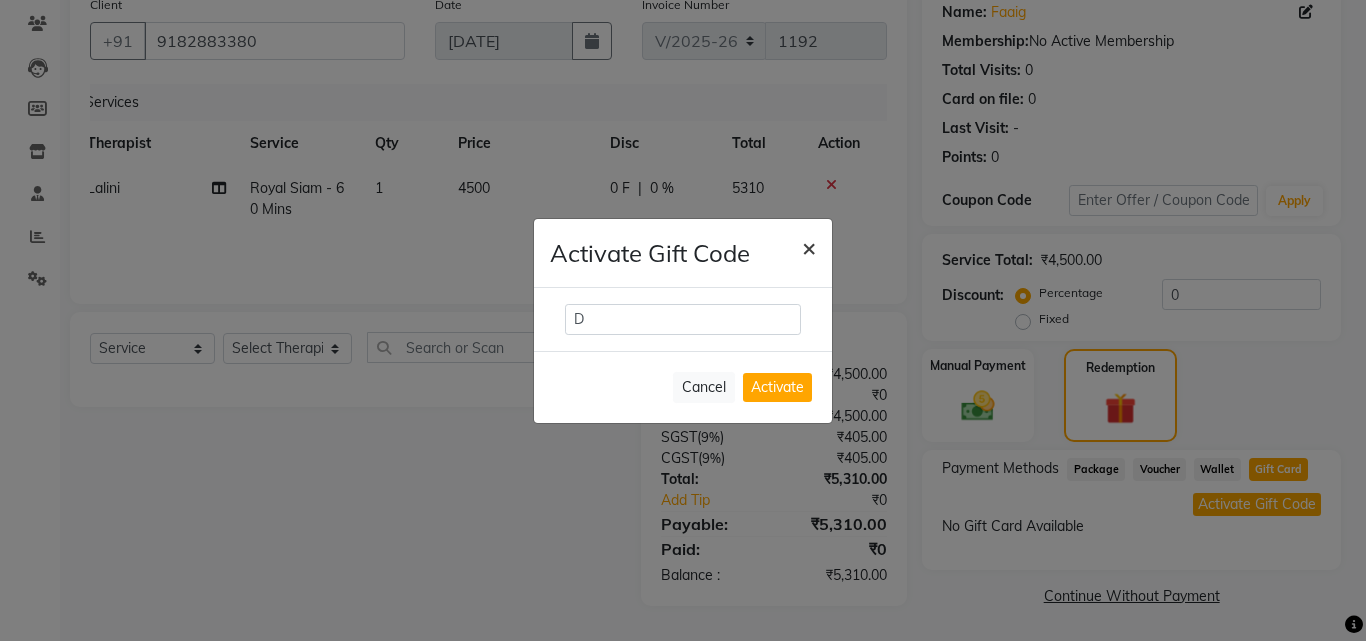 click on "×" 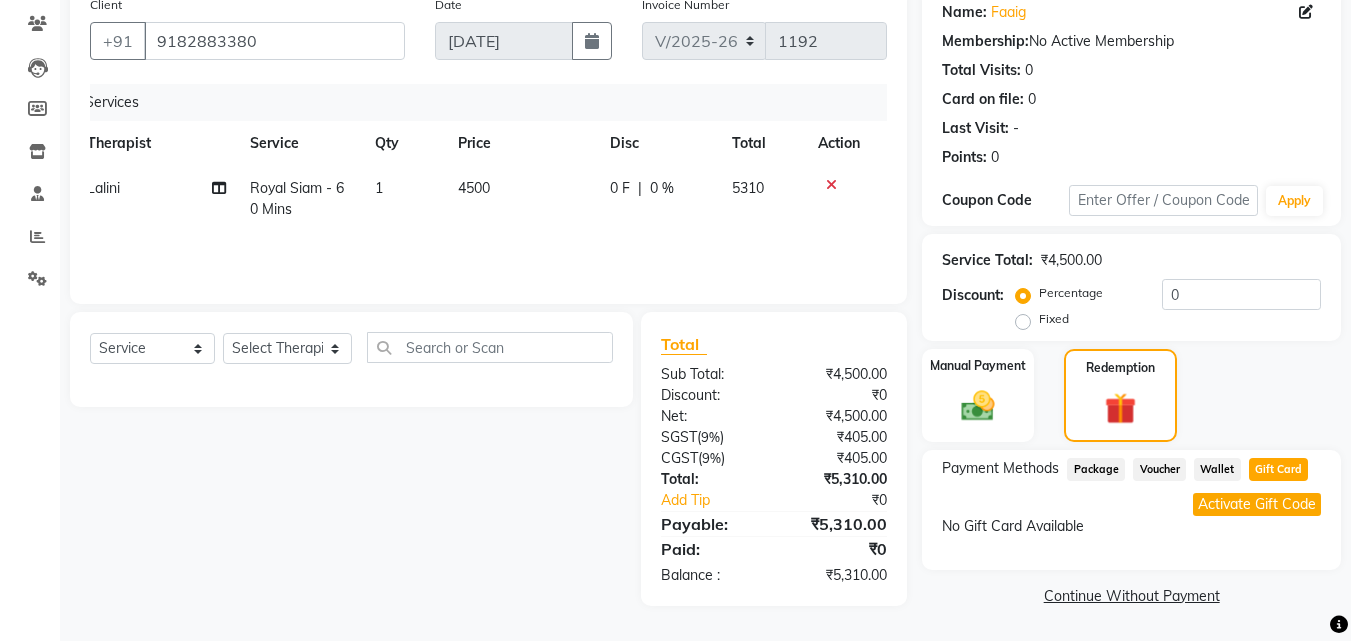 click on "Activate Gift Code" 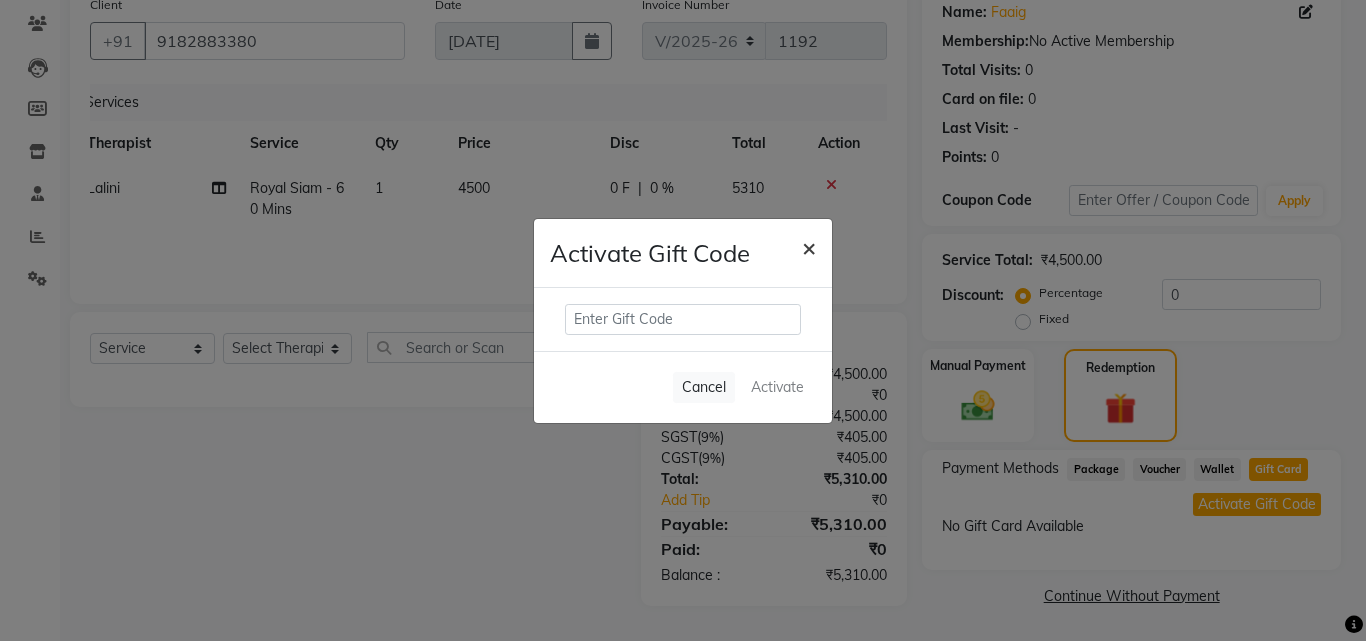 click on "×" 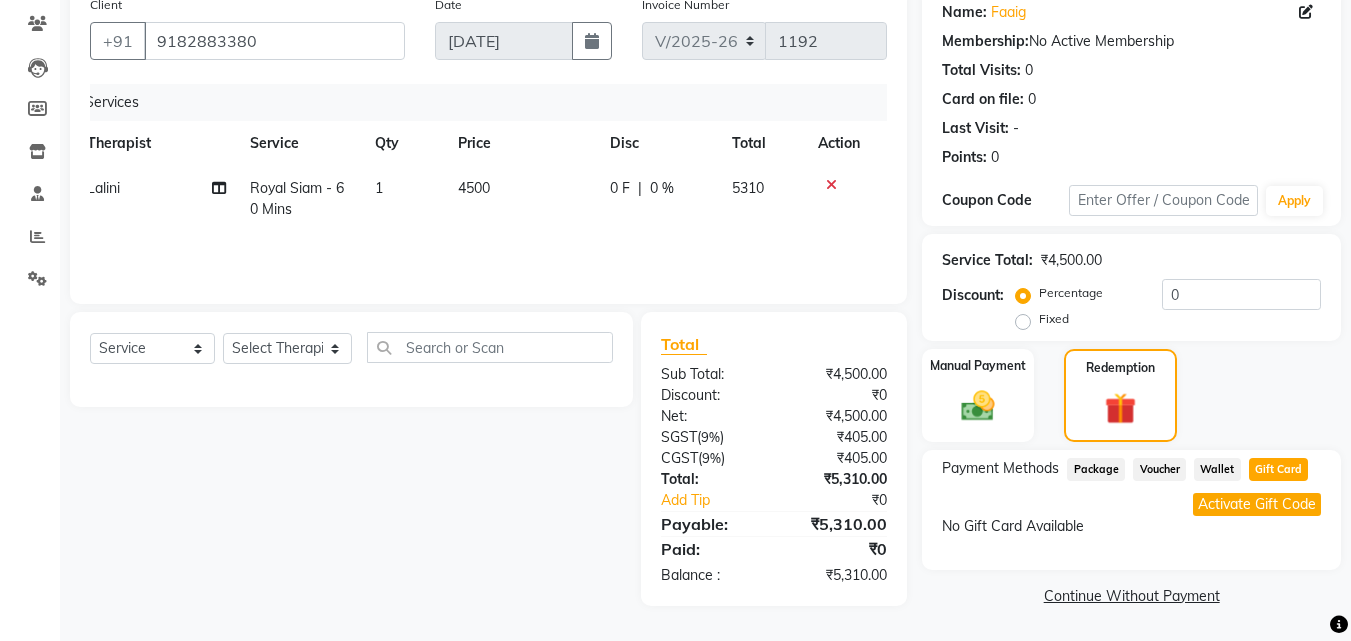 click on "Package" 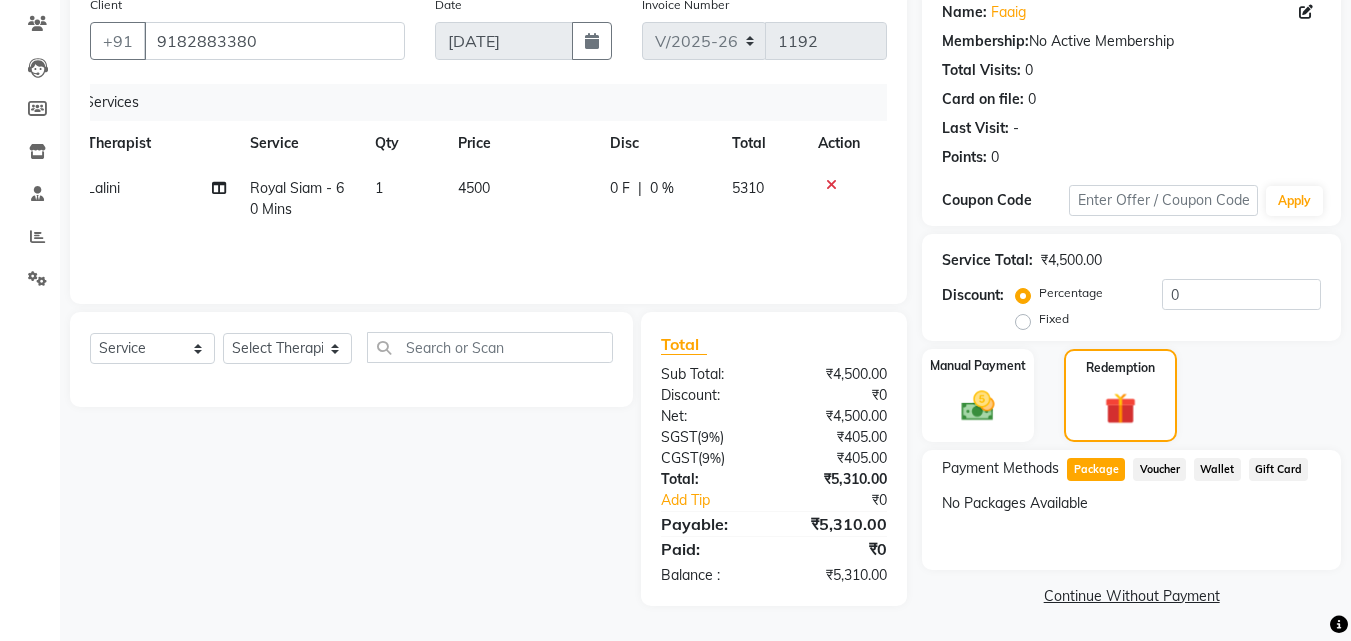 click on "Gift Card" 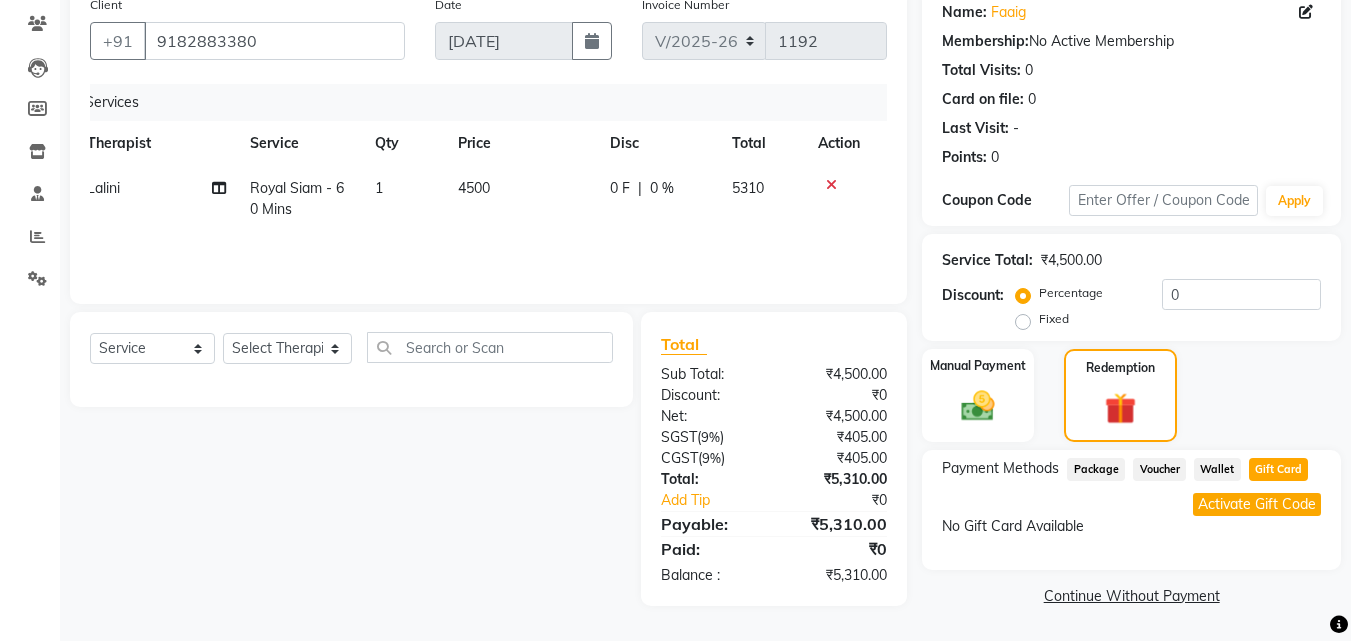 click on "Activate Gift Code" 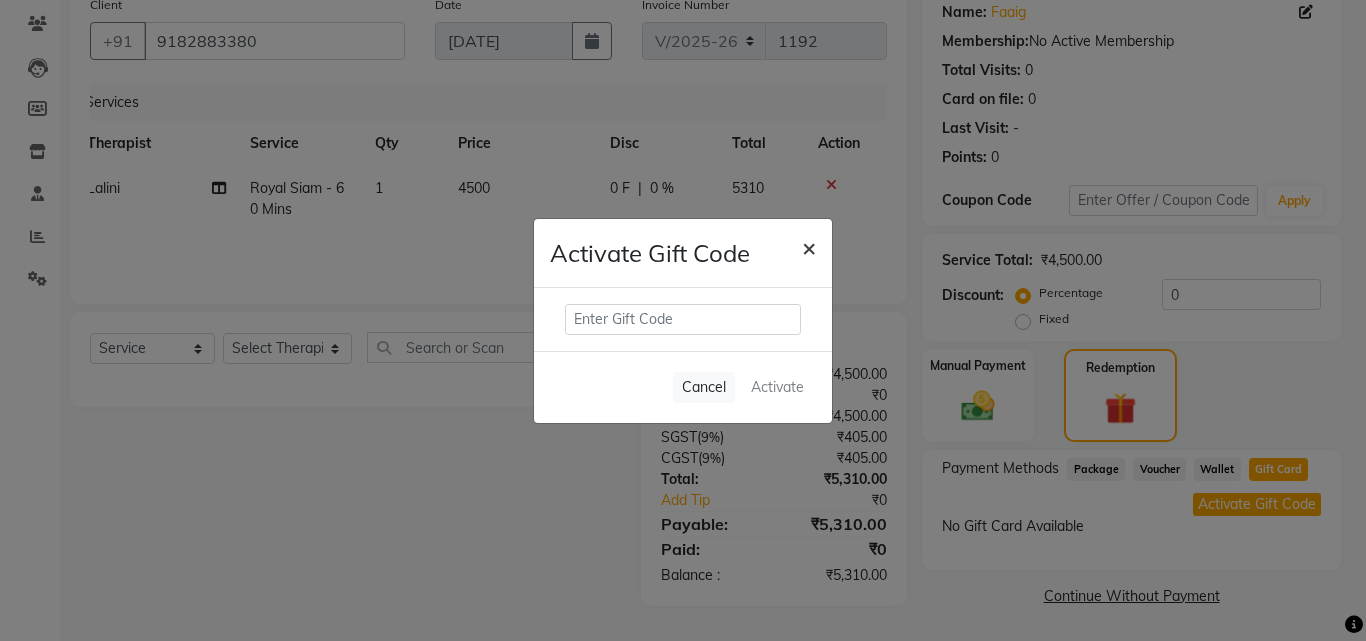 click on "×" 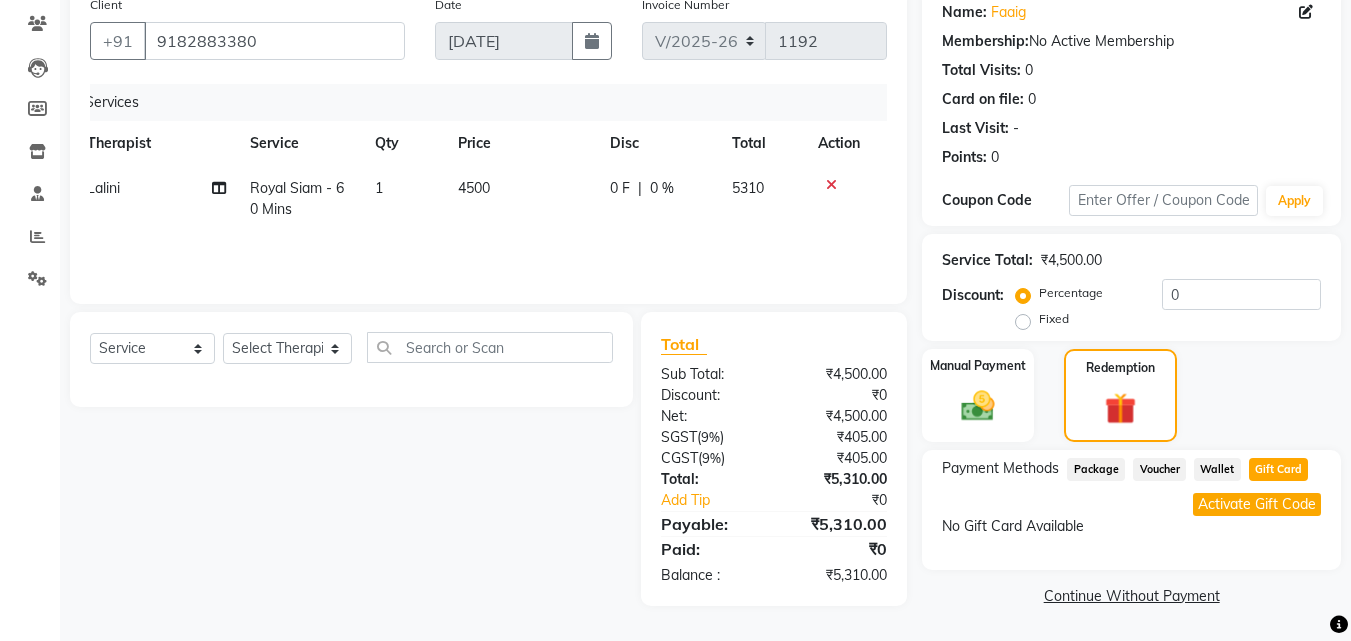 click on "Wallet" 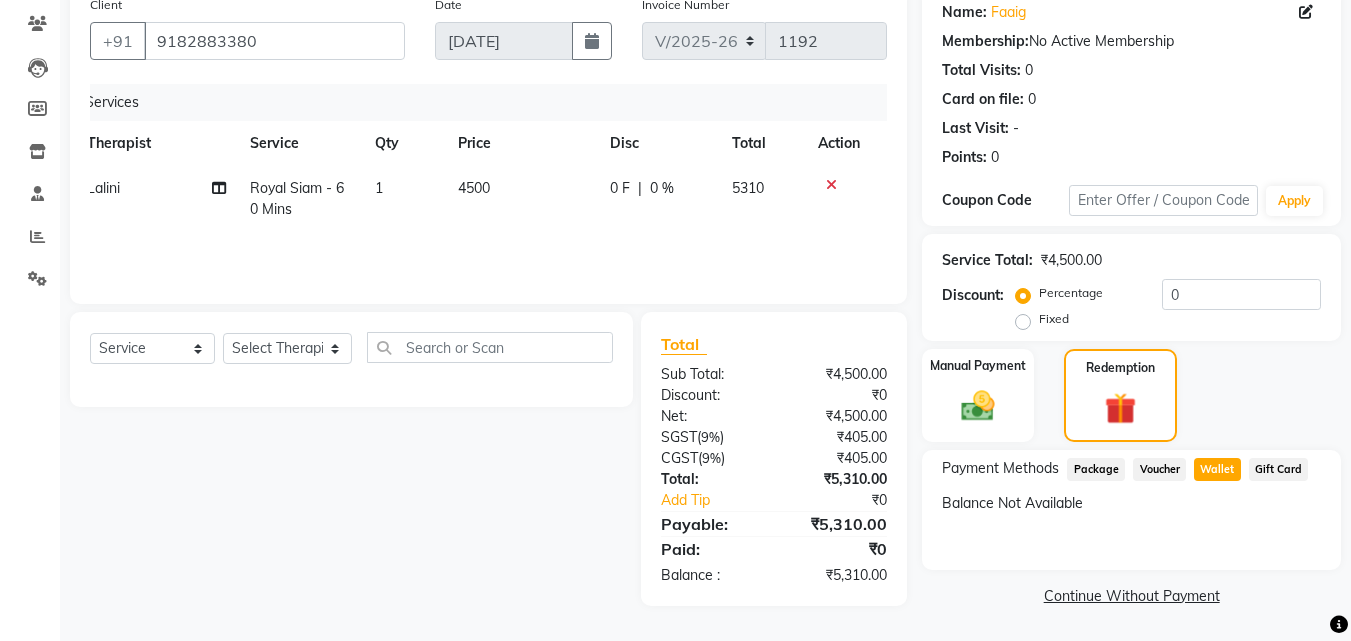 click on "Voucher" 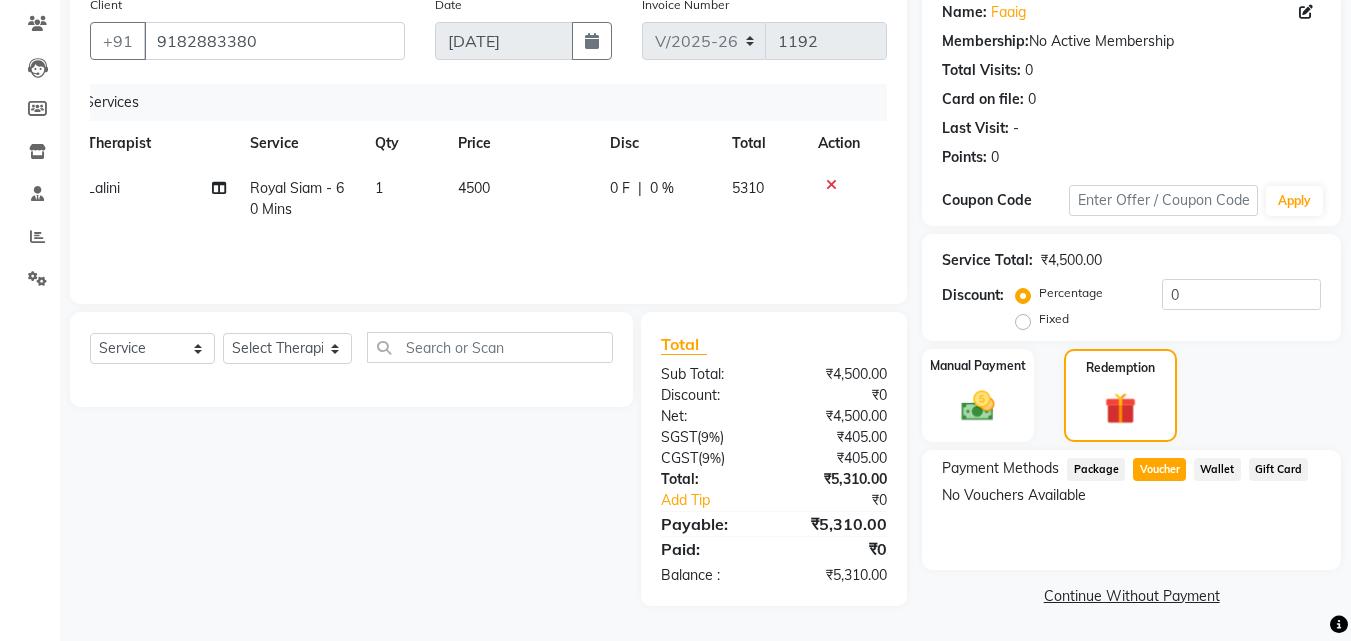 click on "Package" 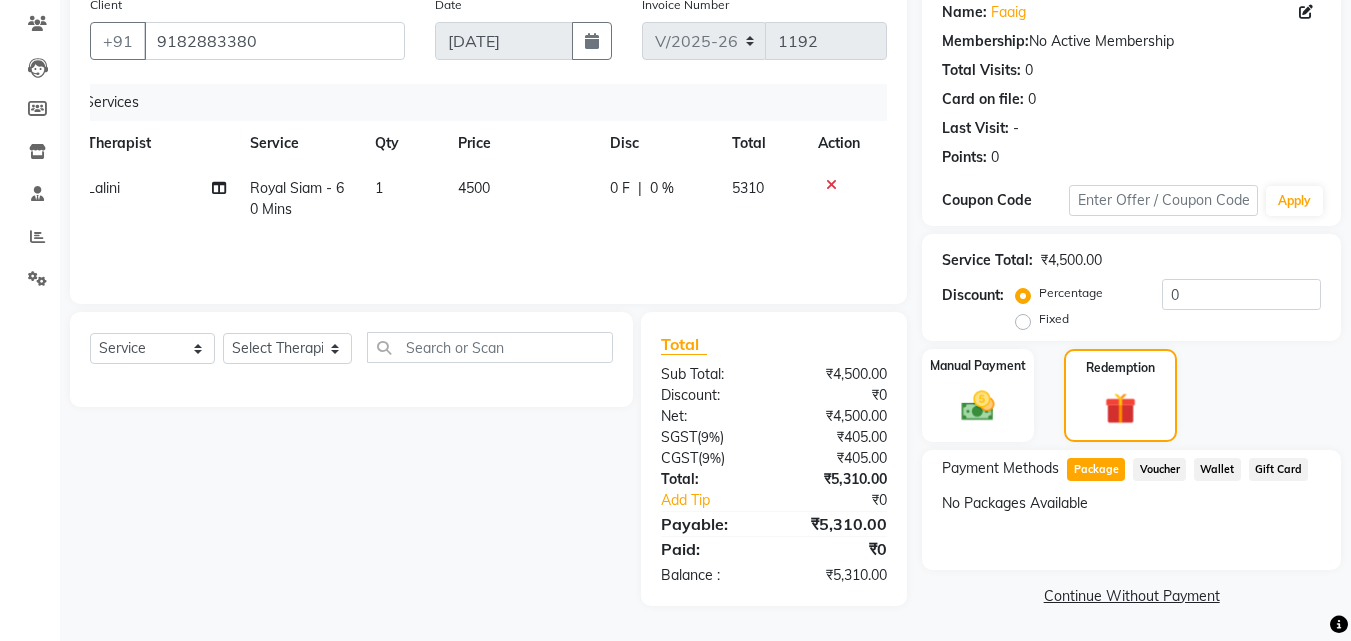 click on "Manual Payment Redemption" 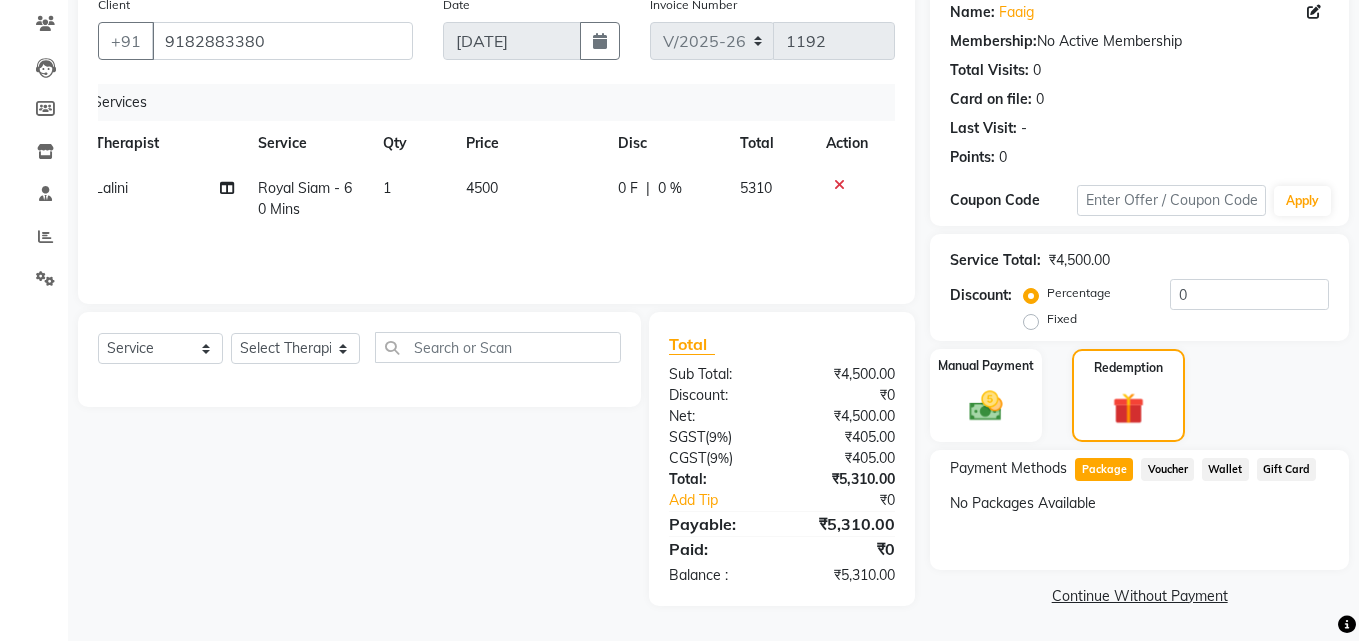 scroll, scrollTop: 0, scrollLeft: 0, axis: both 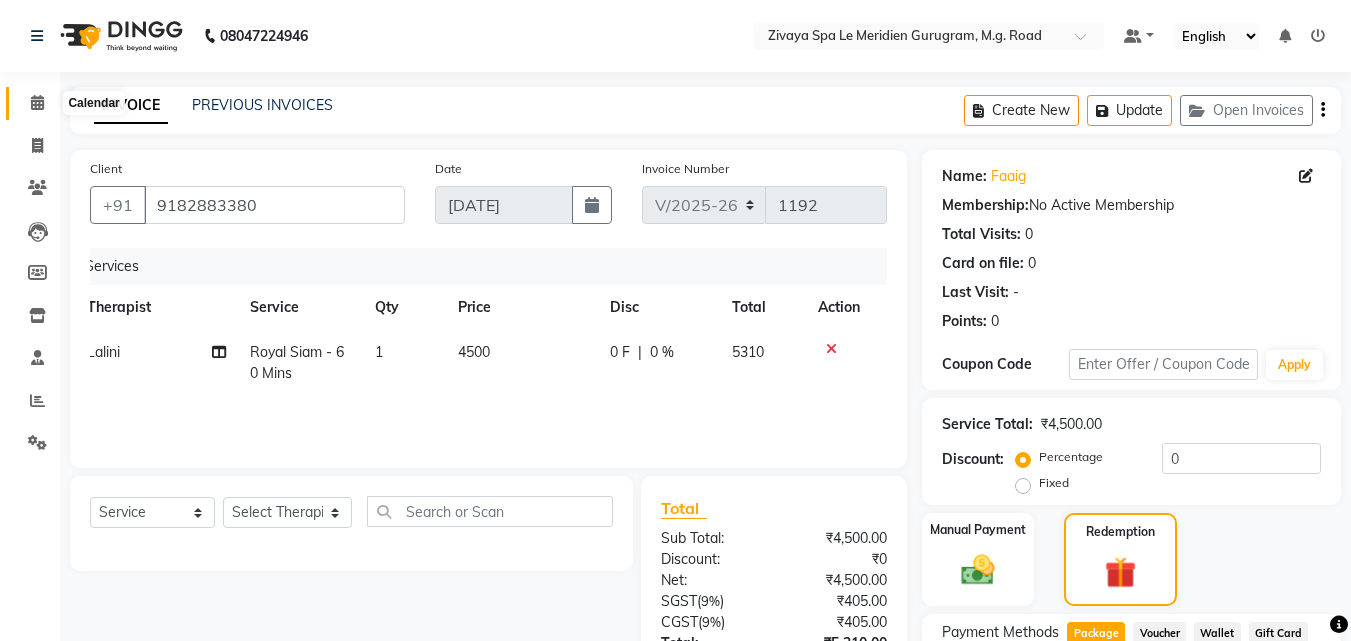 click 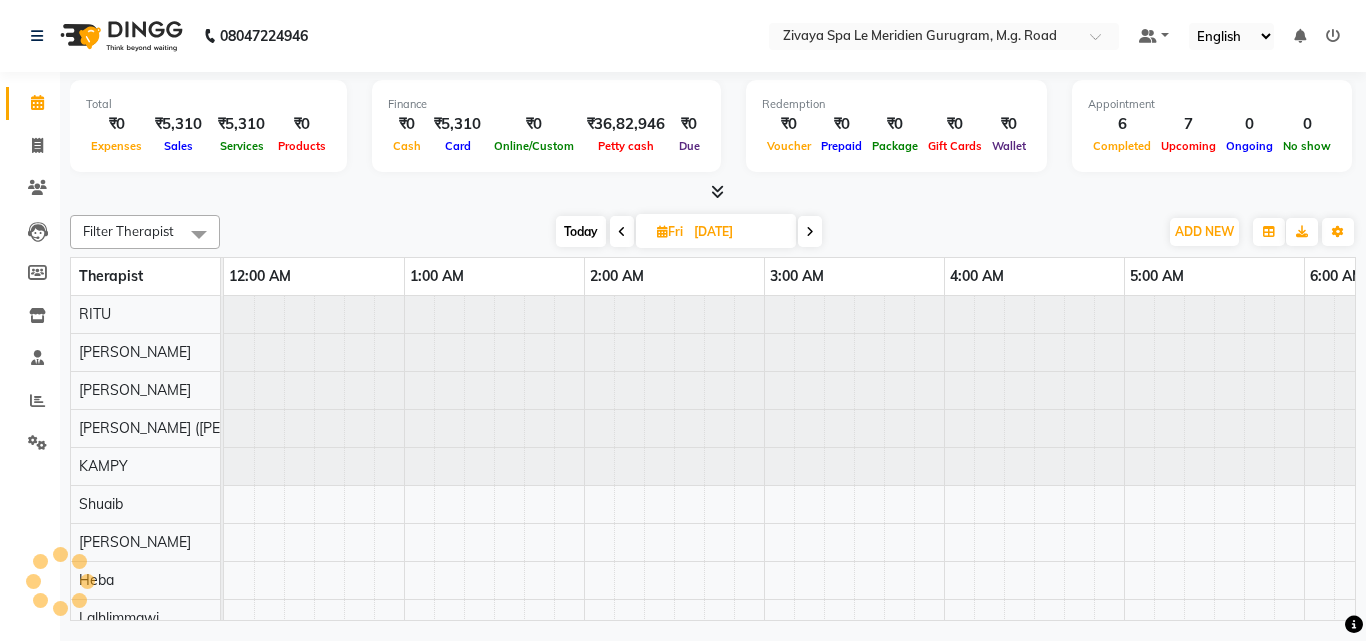 scroll, scrollTop: 0, scrollLeft: 1081, axis: horizontal 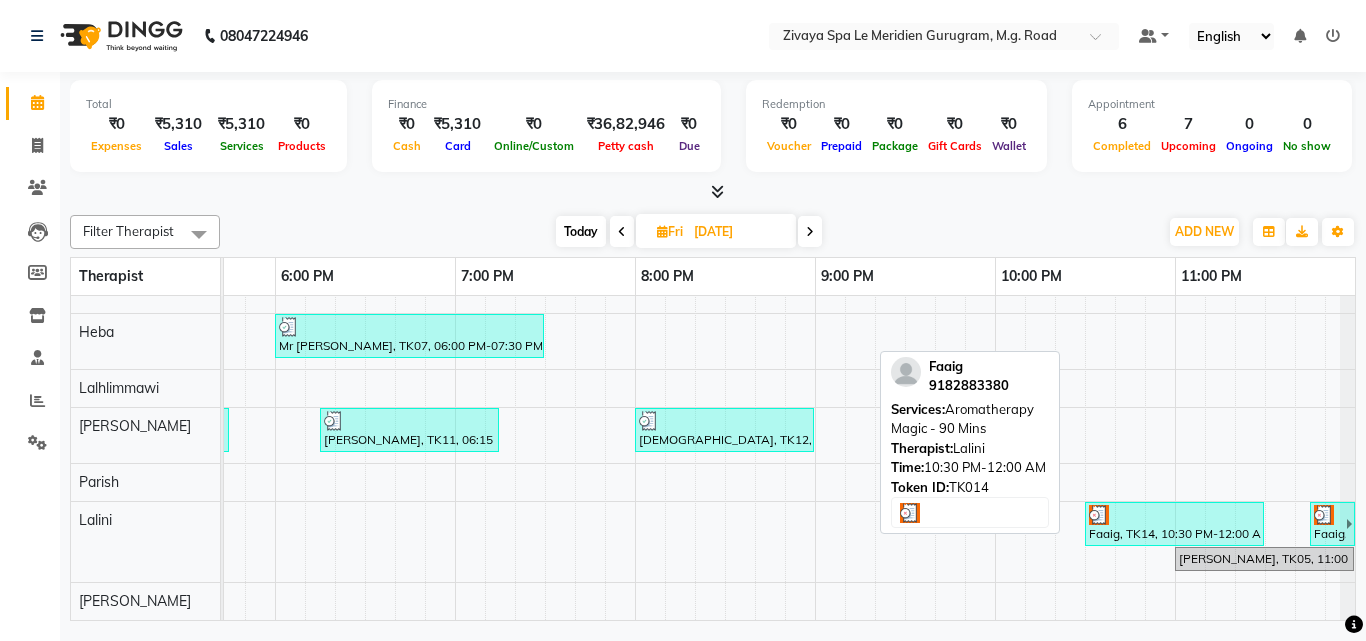 click at bounding box center [1174, 515] 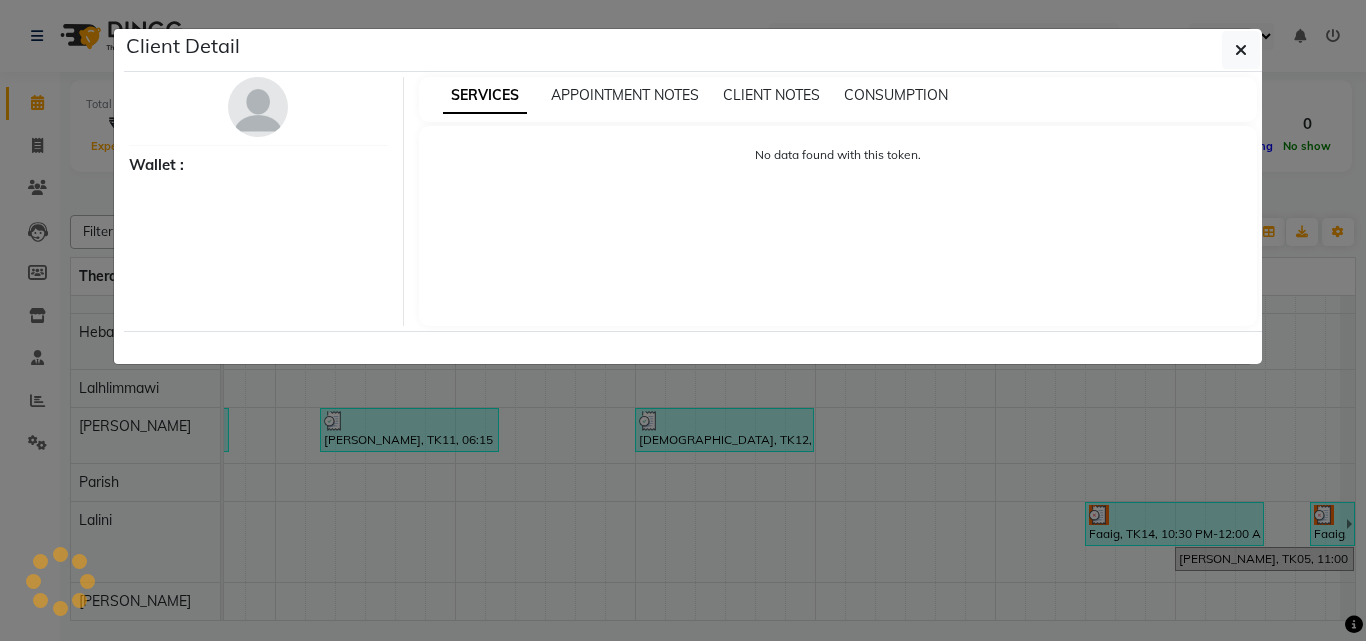 select on "3" 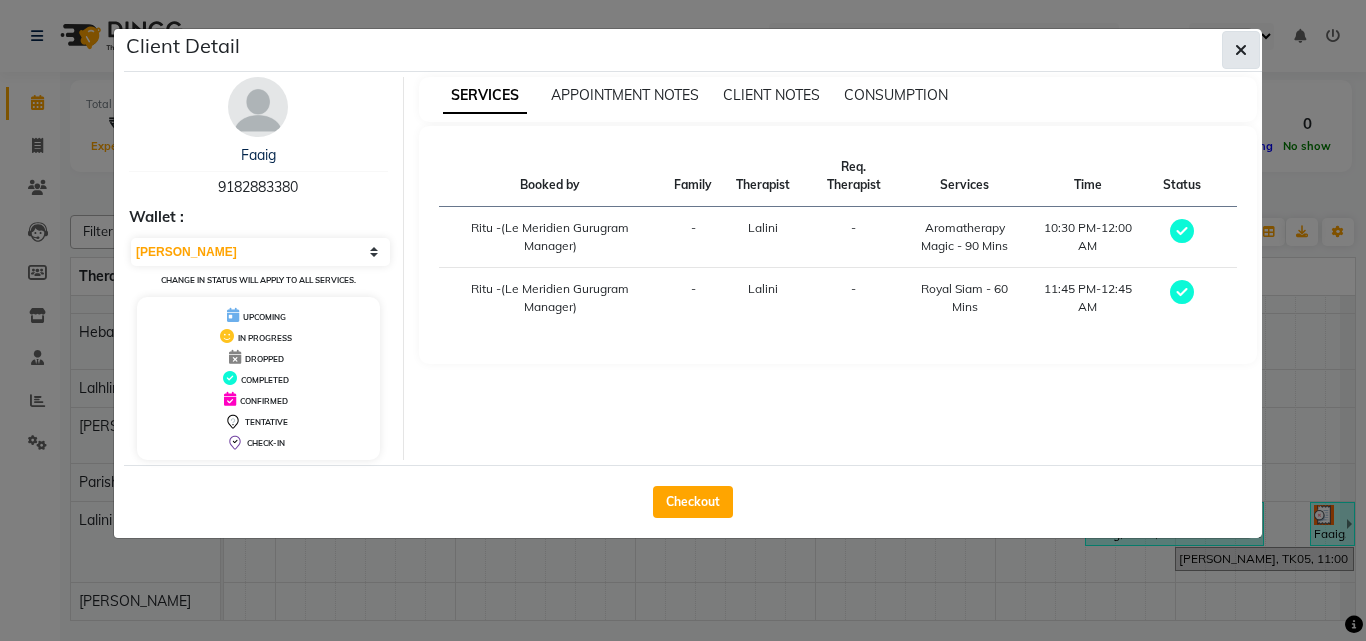 click 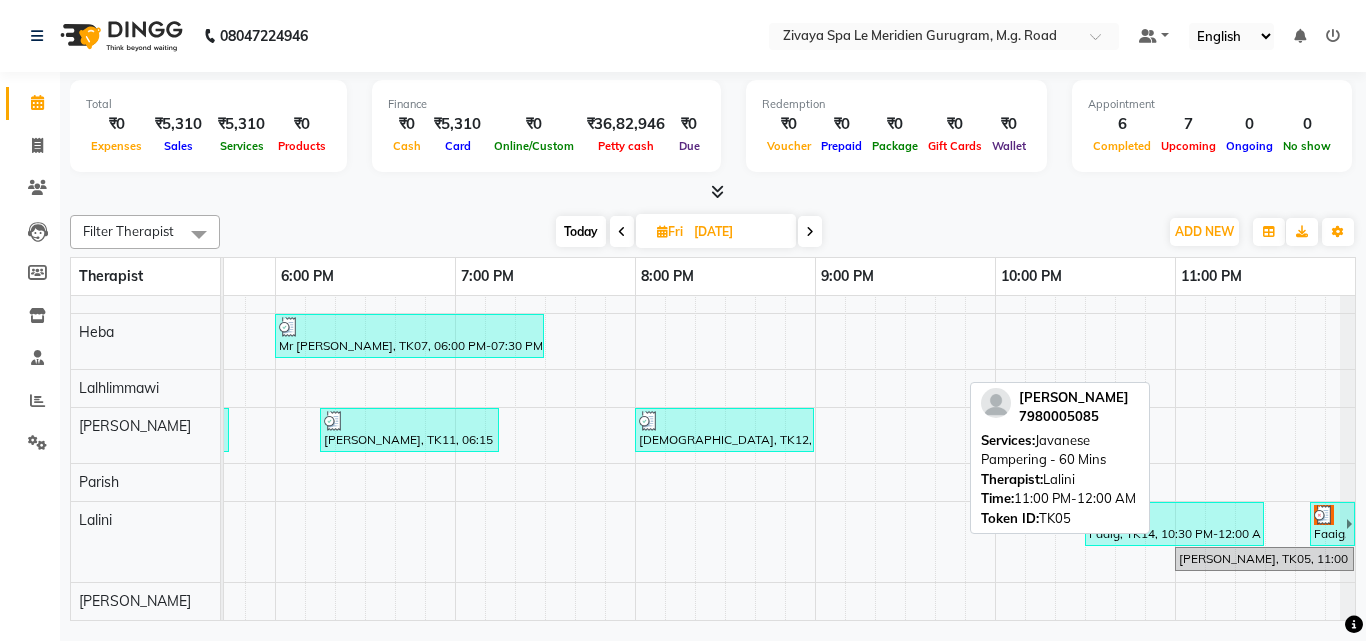 click on "Utkarsh, TK05, 11:00 PM-12:00 AM, Javanese Pampering - 60 Mins" at bounding box center (1264, 559) 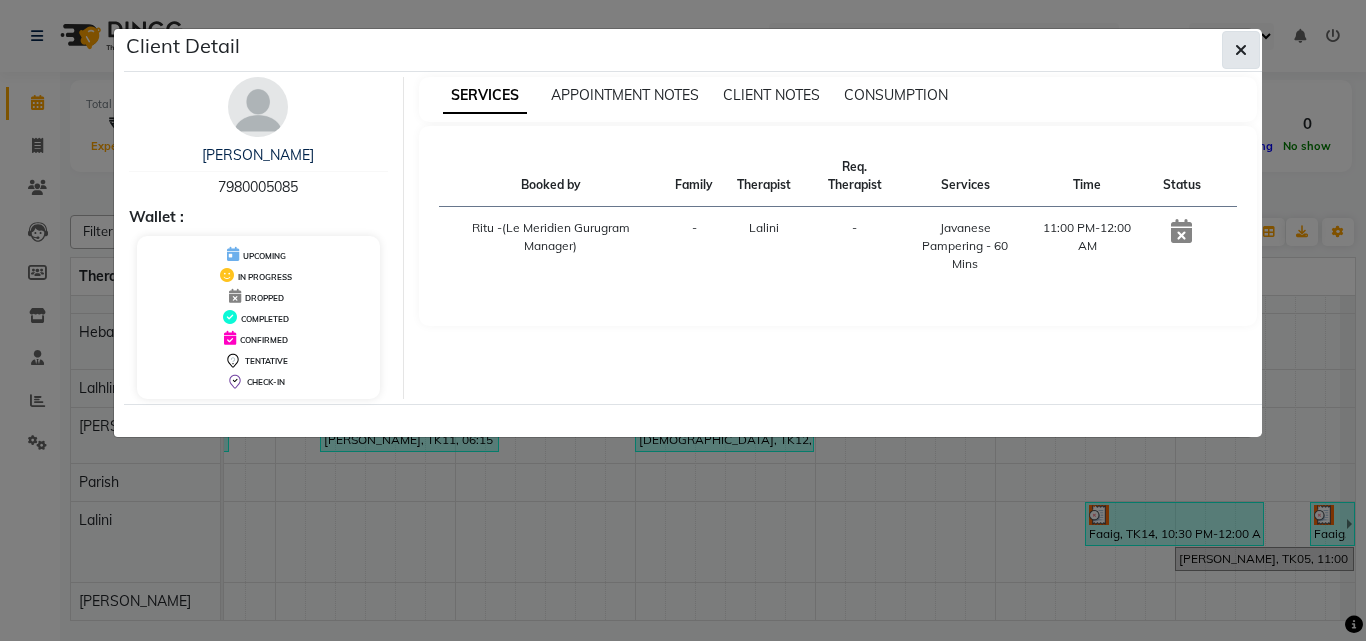 click 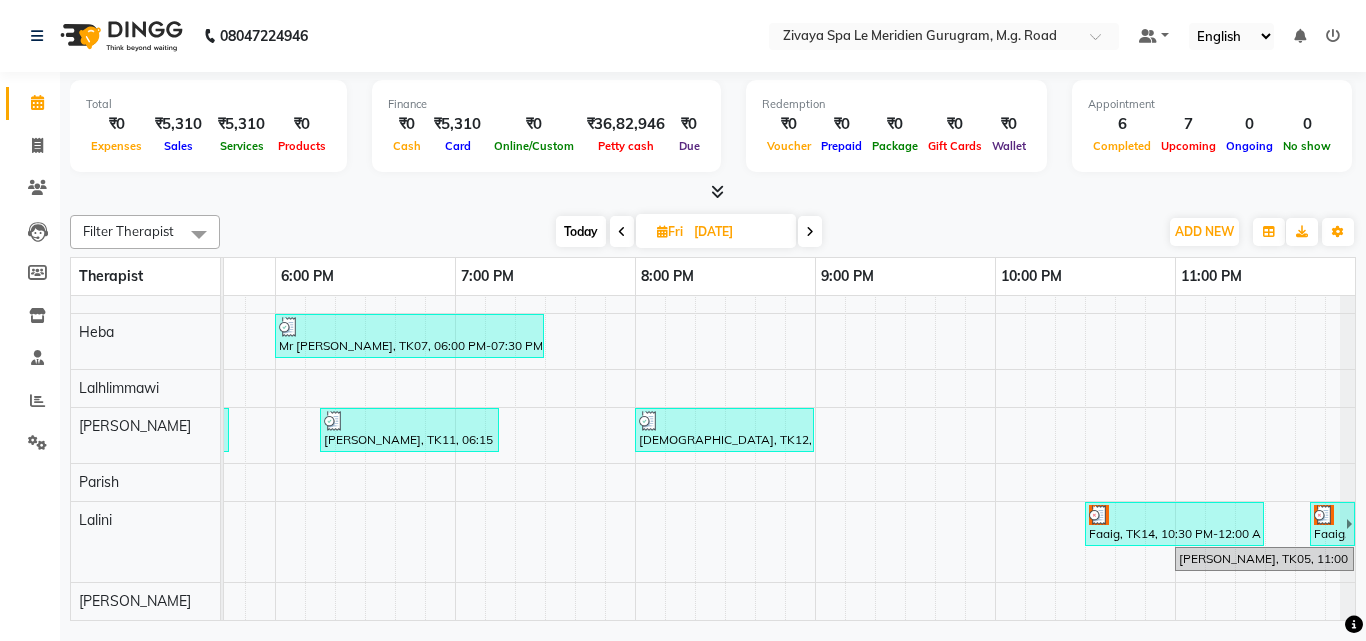 click at bounding box center (810, 231) 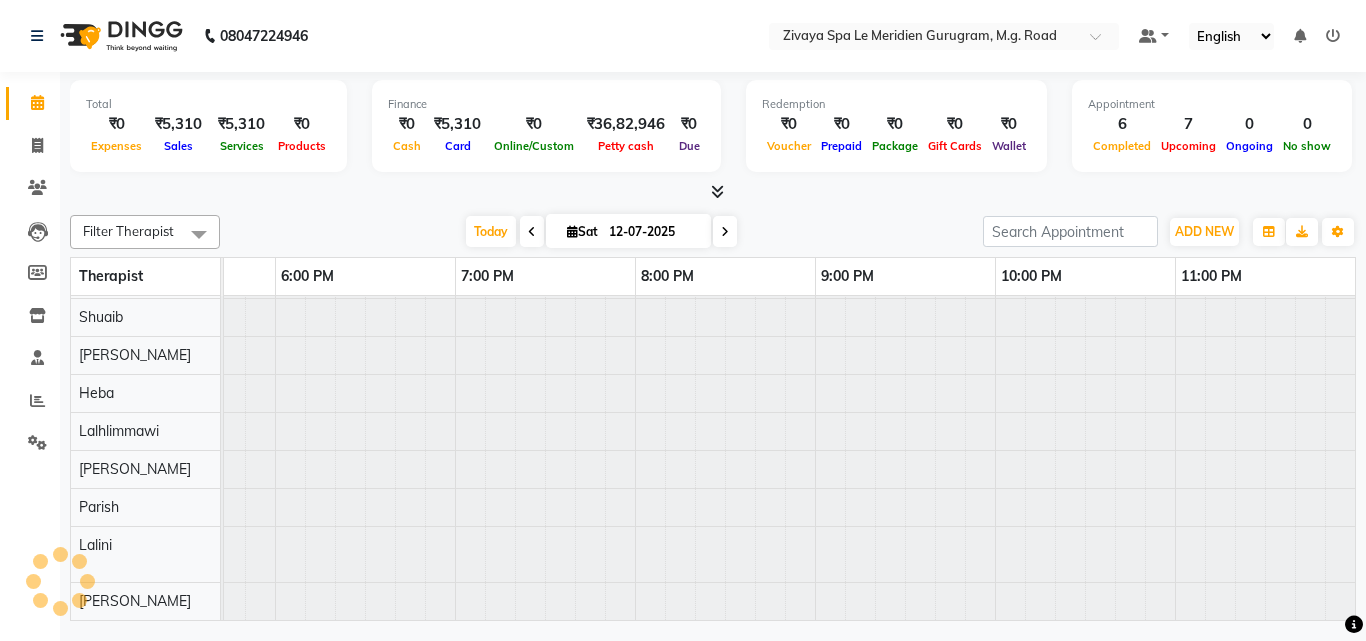 scroll, scrollTop: 0, scrollLeft: 1081, axis: horizontal 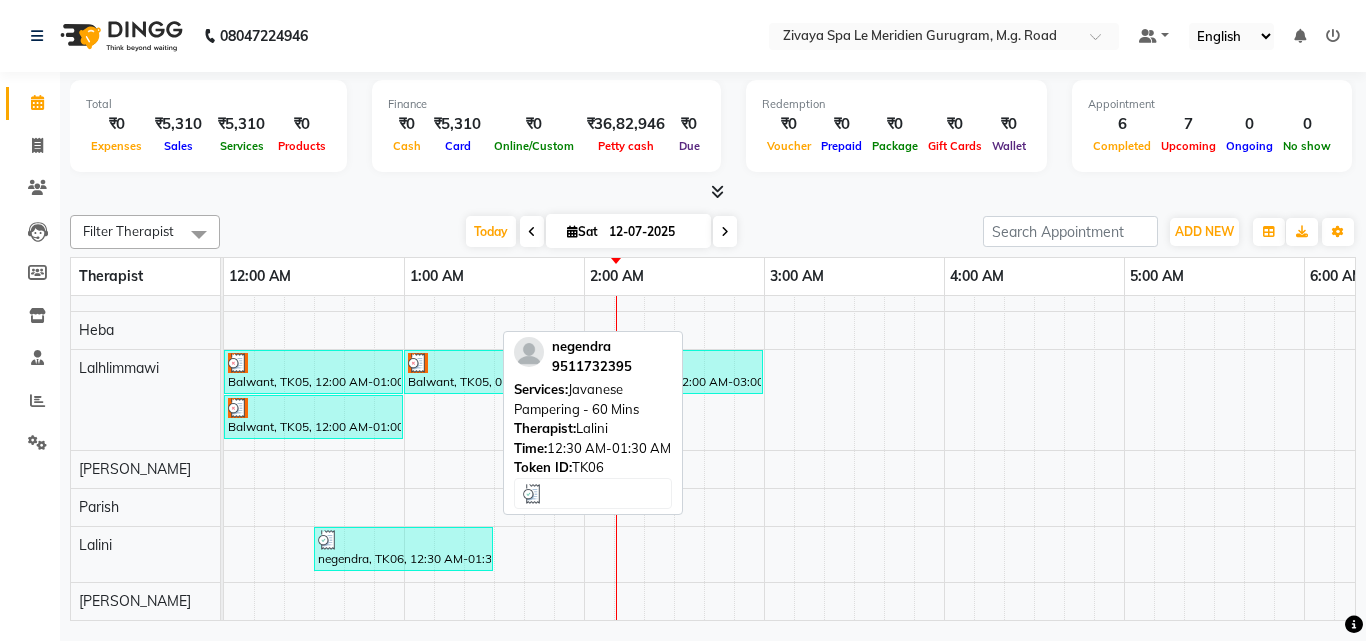 click at bounding box center [403, 540] 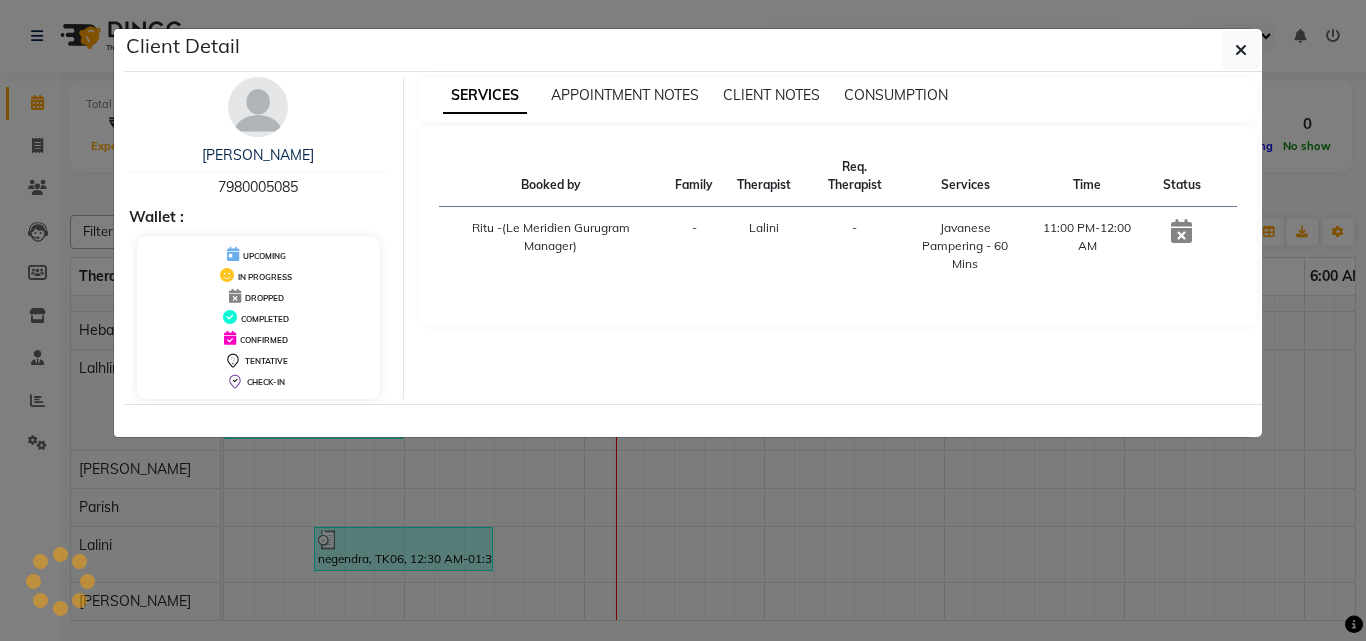 select on "3" 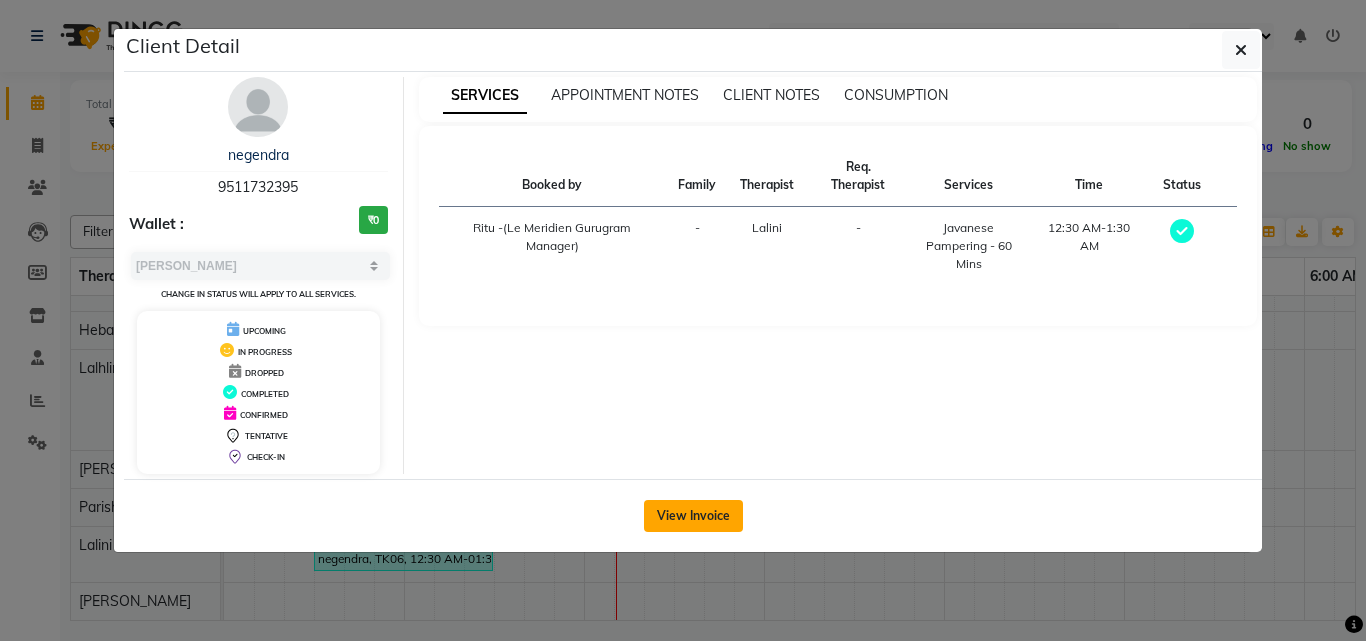 click on "View Invoice" 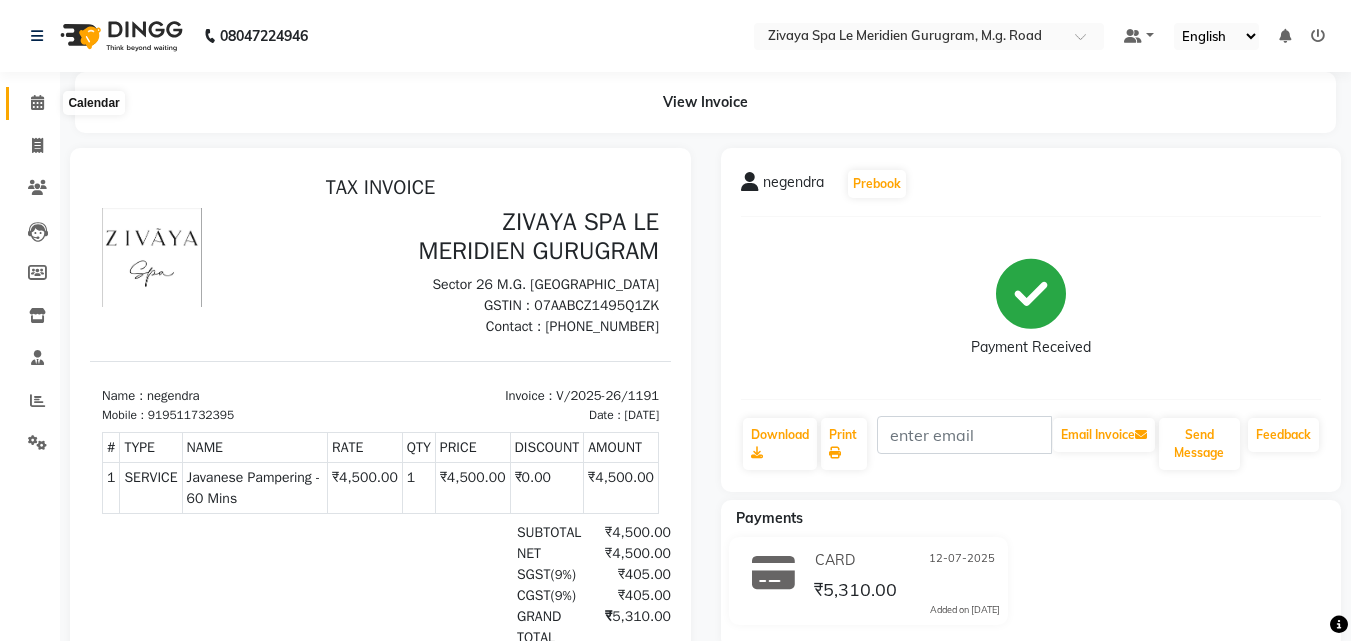 click 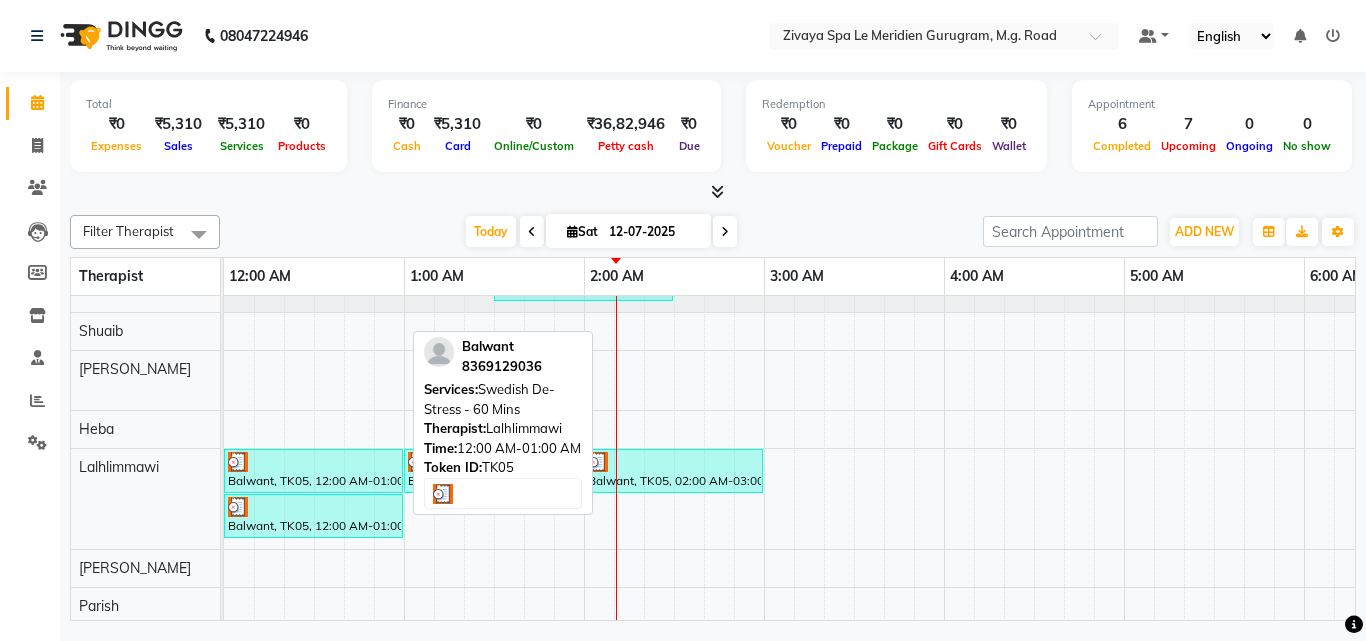 click at bounding box center (313, 462) 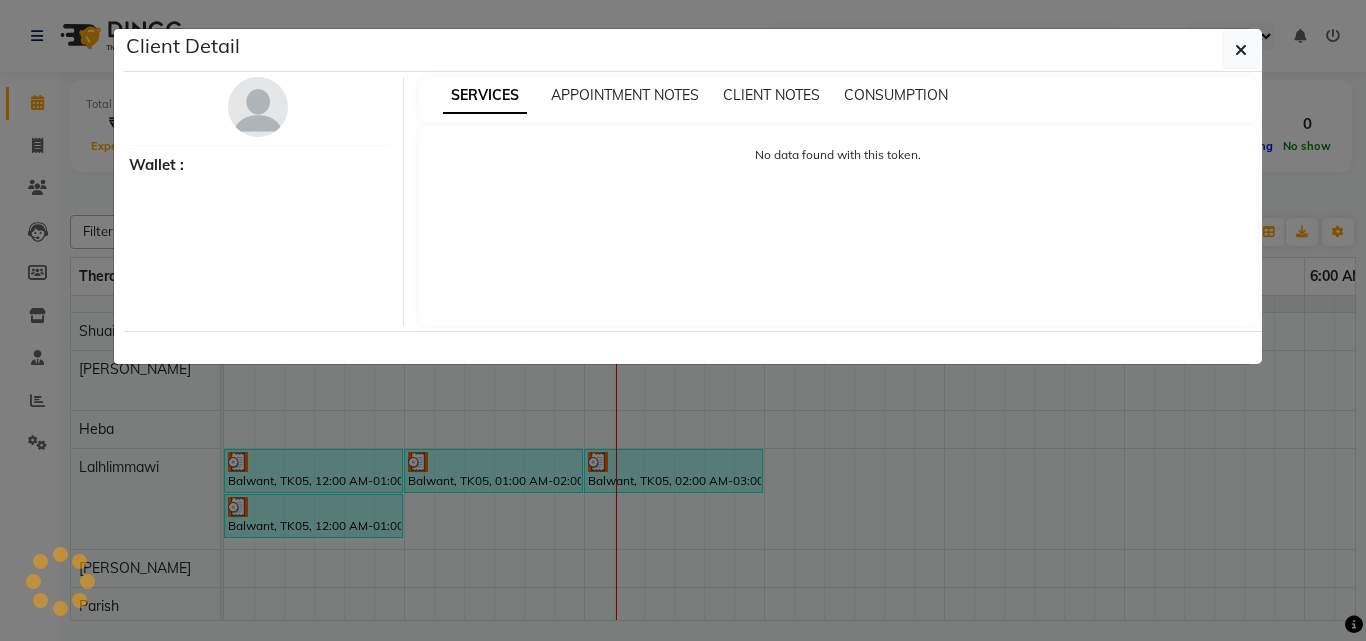 select on "3" 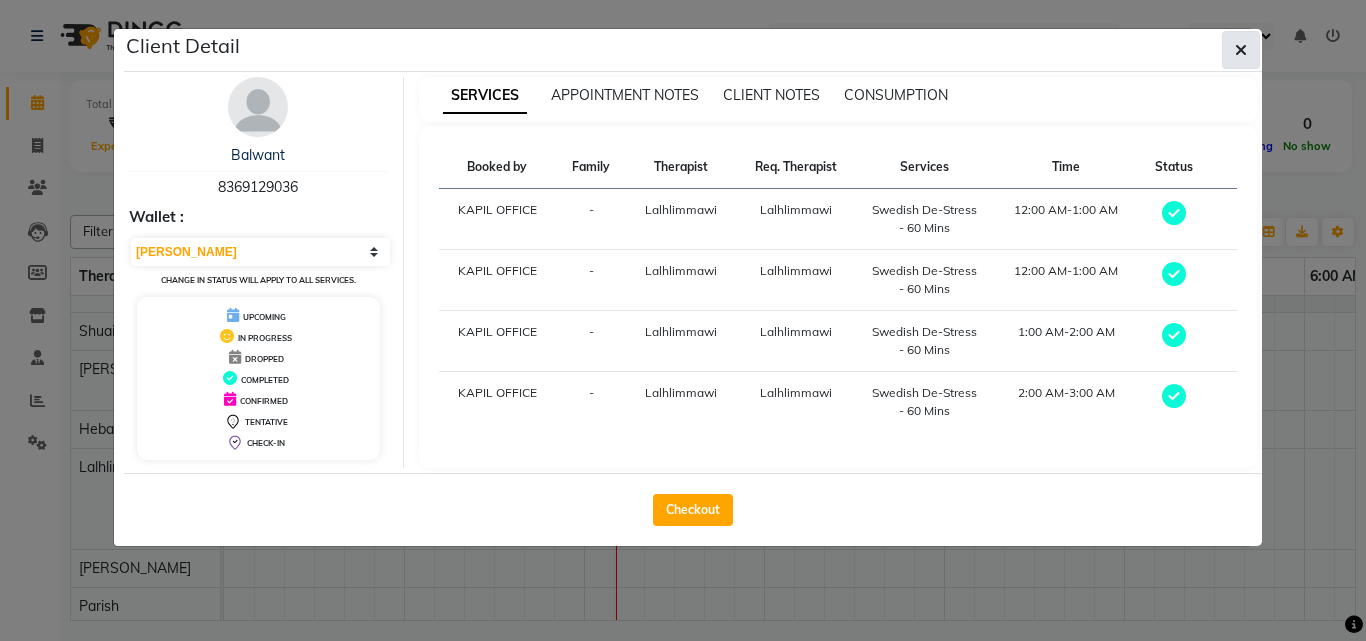 click 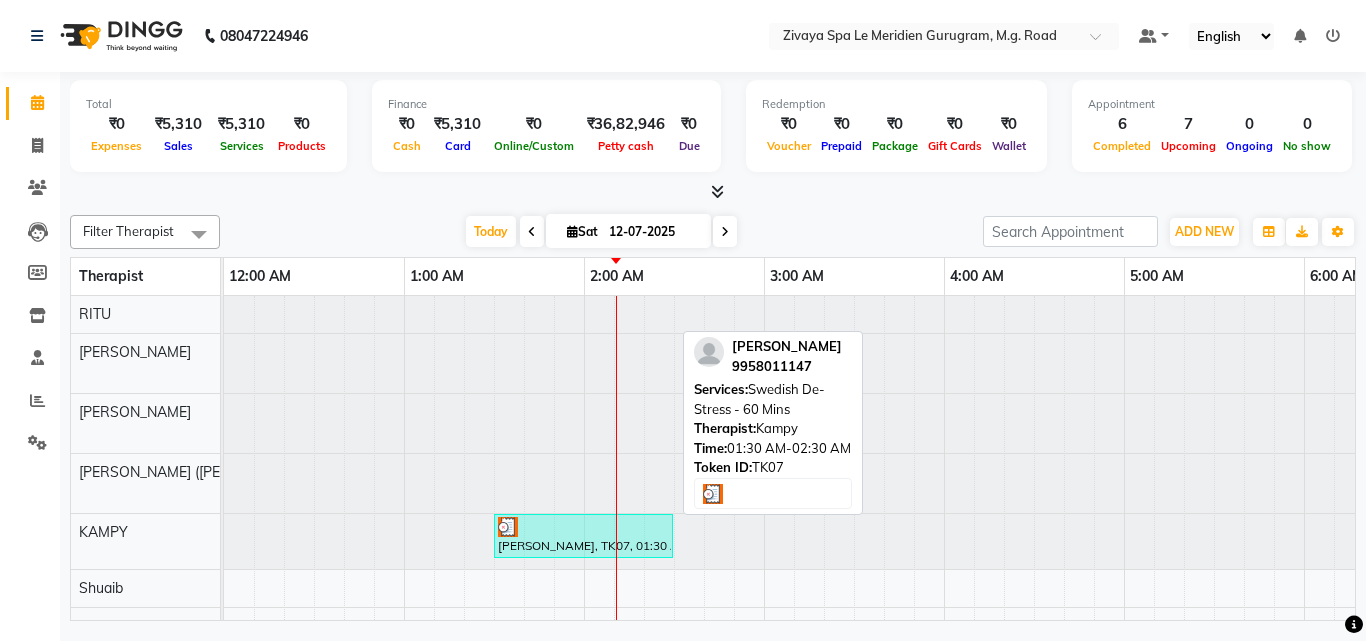 click at bounding box center [583, 527] 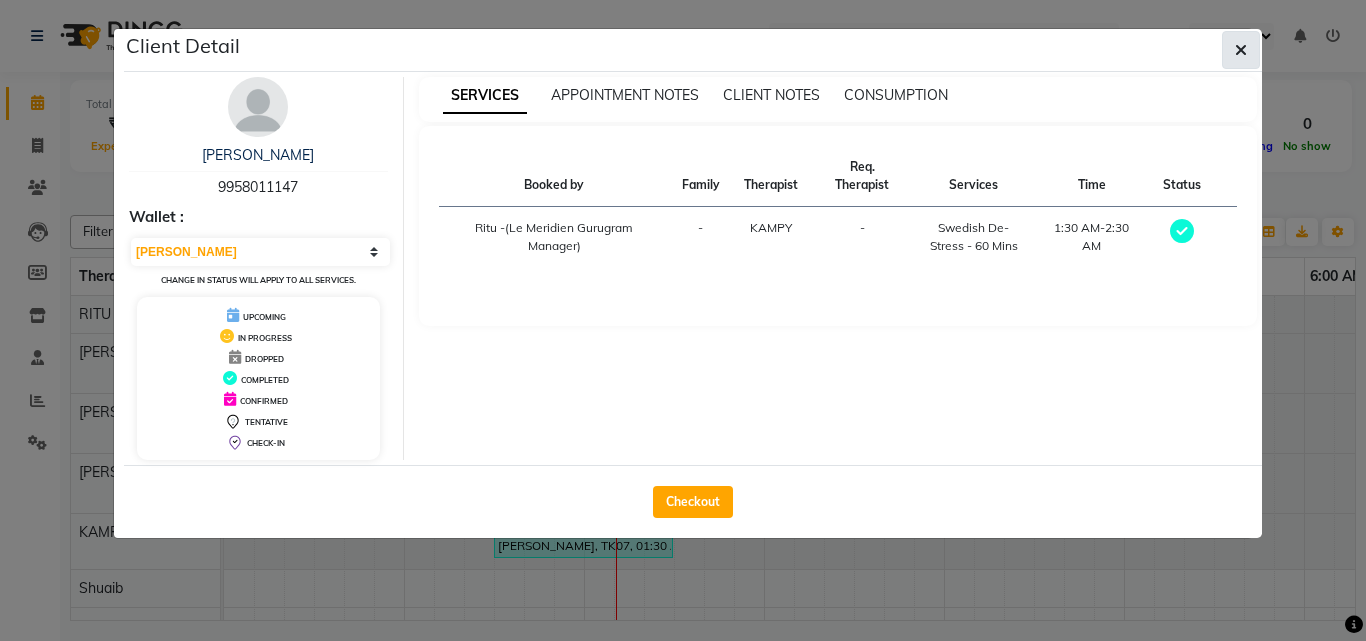click 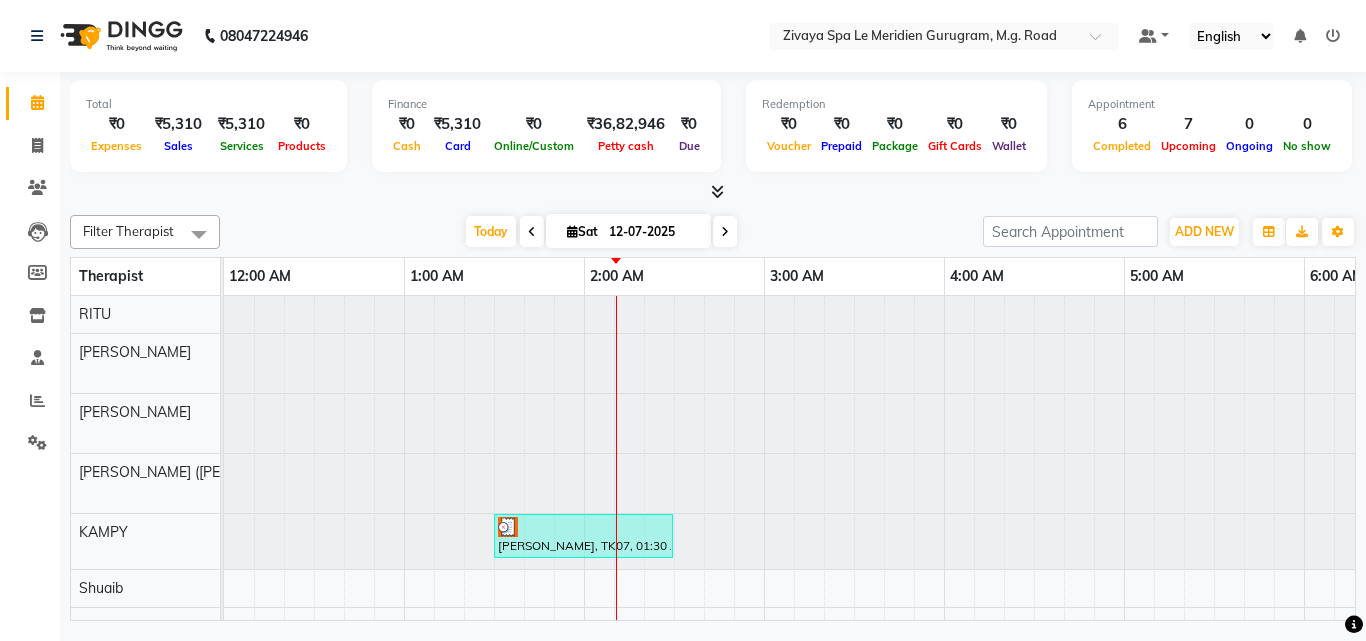 click at bounding box center (532, 232) 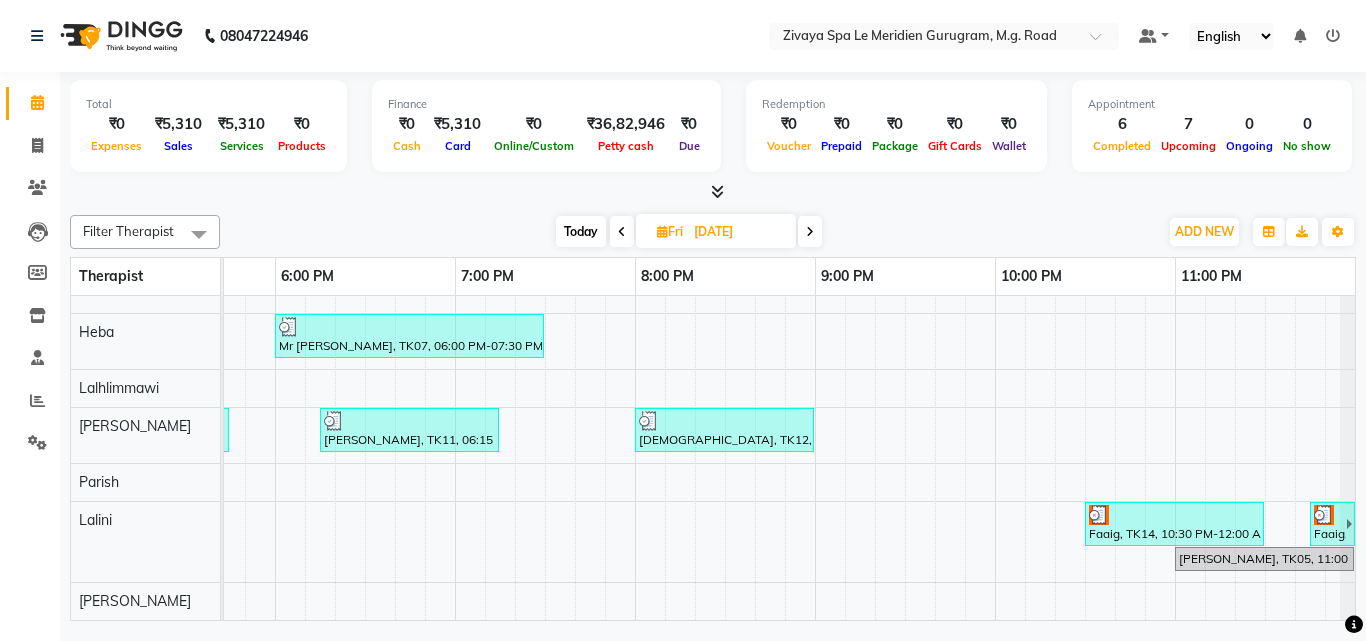 scroll, scrollTop: 353, scrollLeft: 1610, axis: both 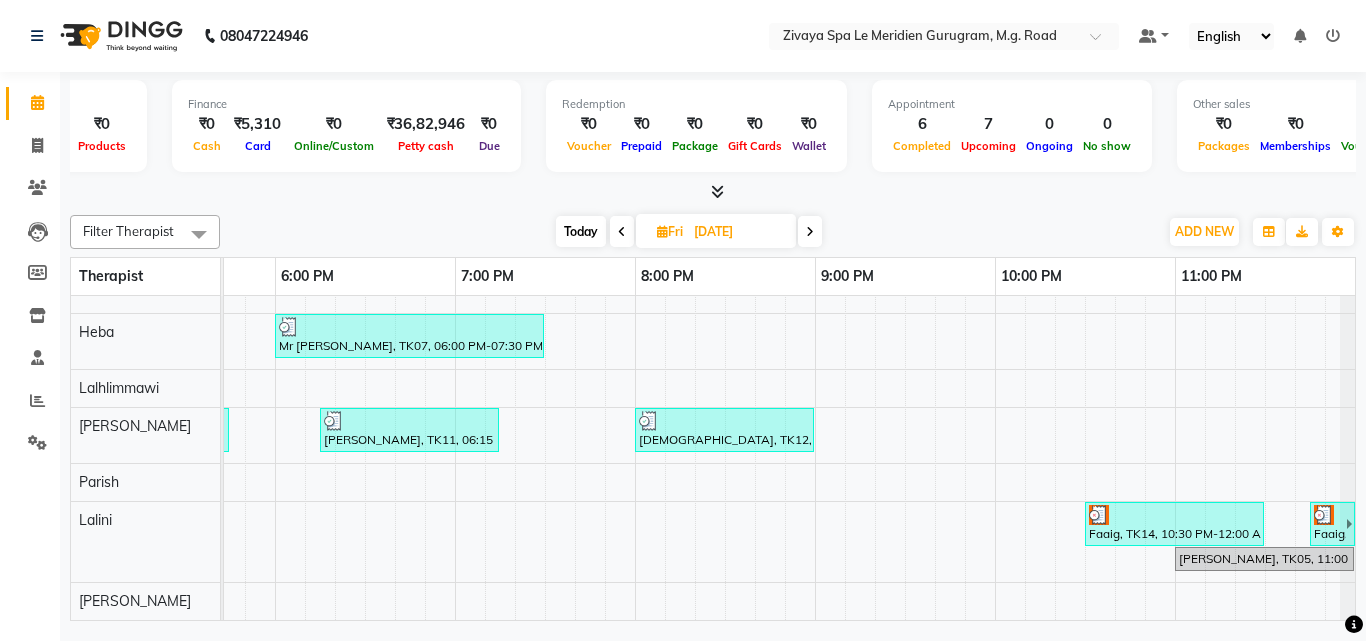 click on "Appointment  6 Completed 7 Upcoming 0 Ongoing 0 No show" at bounding box center (1012, 126) 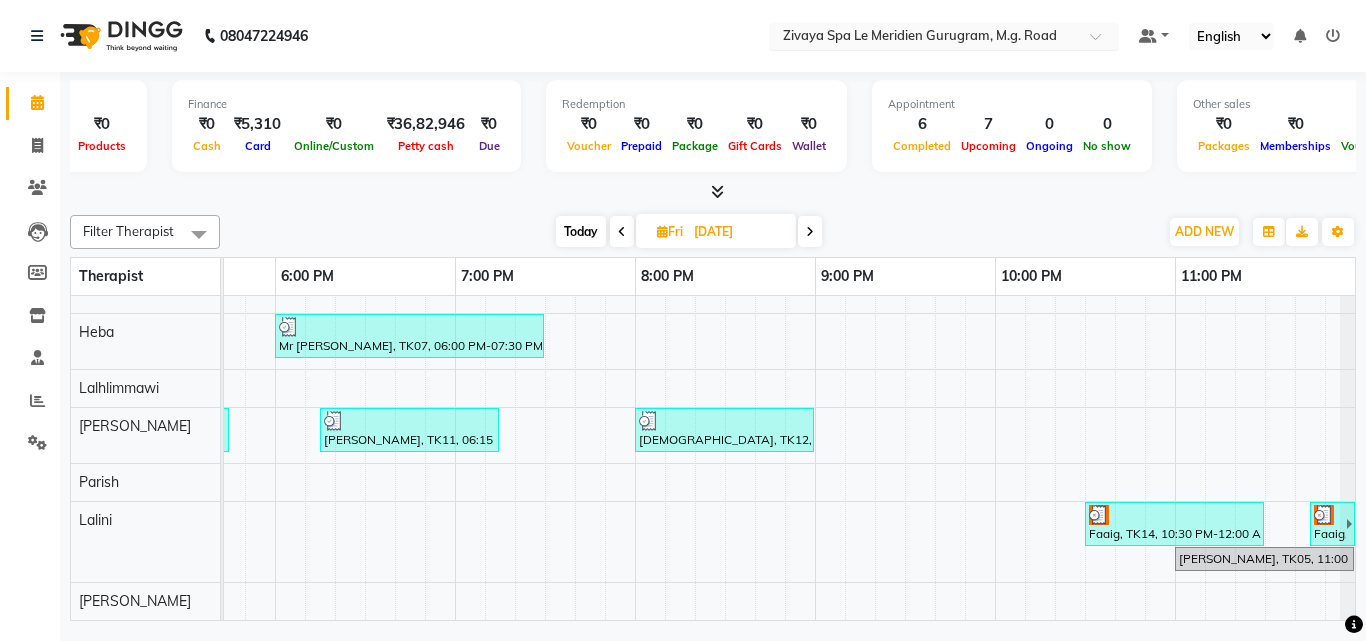click at bounding box center [924, 38] 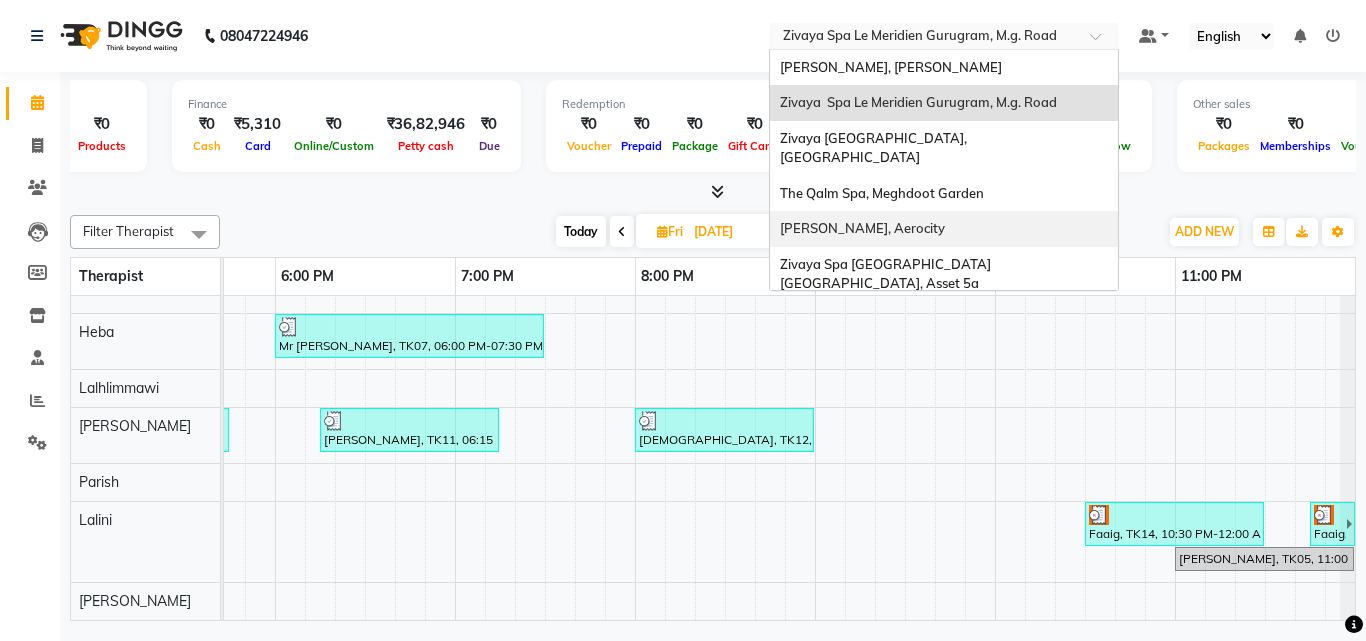 click on "[PERSON_NAME], Aerocity" at bounding box center (862, 228) 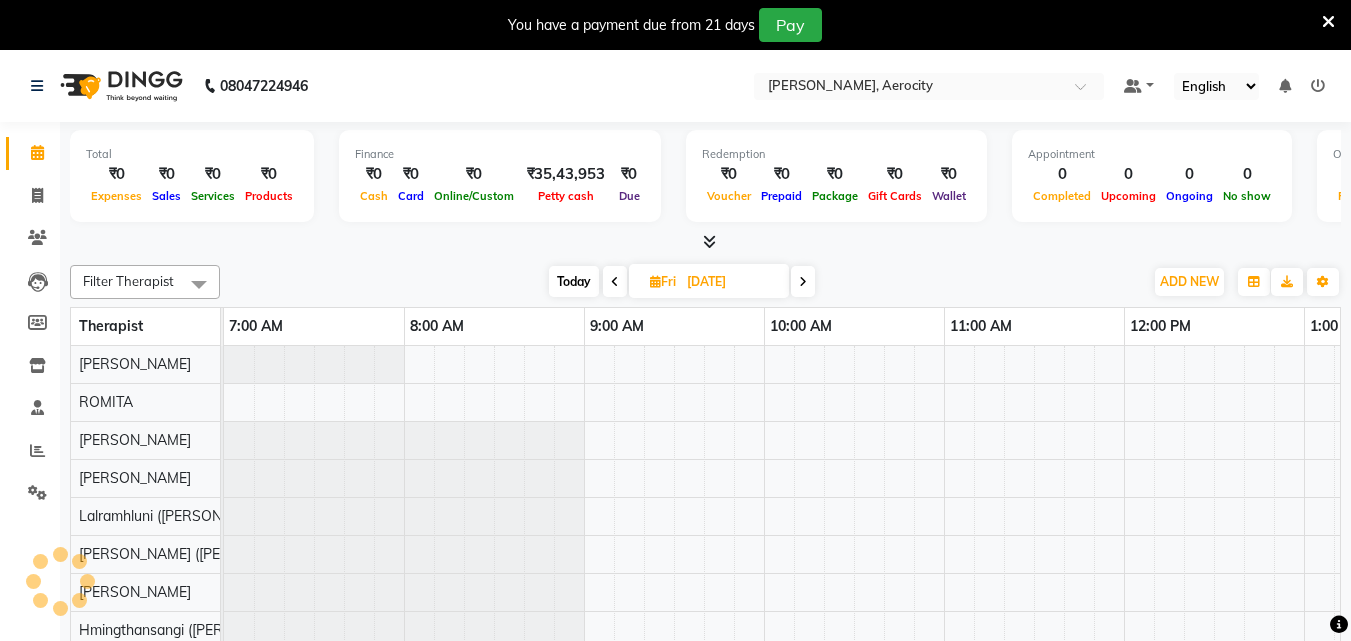 scroll, scrollTop: 0, scrollLeft: 0, axis: both 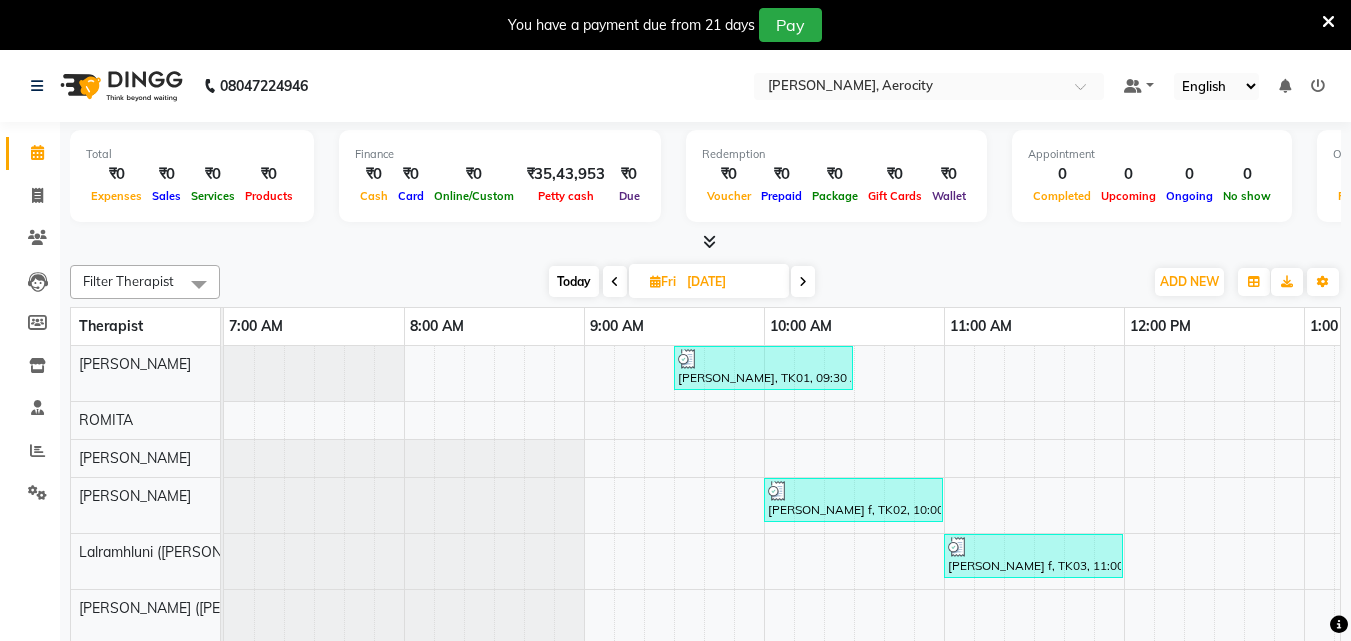 click on "You have a payment due from 21 days   Pay" at bounding box center (675, 25) 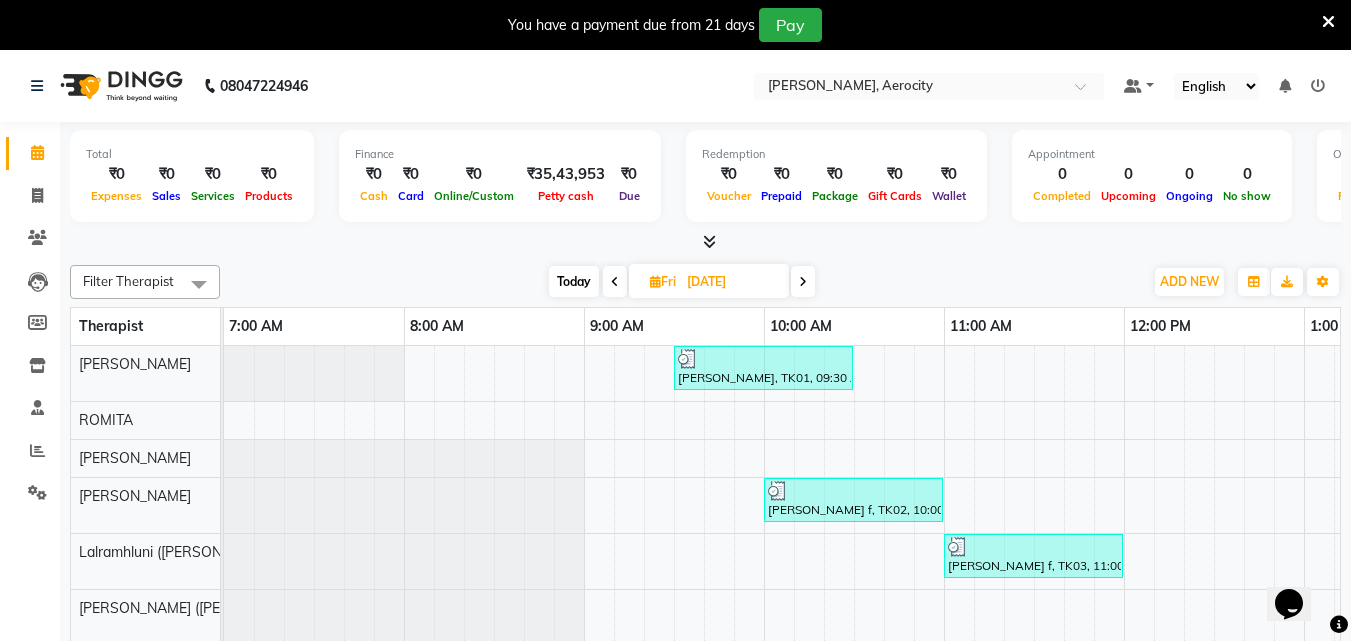 scroll, scrollTop: 0, scrollLeft: 0, axis: both 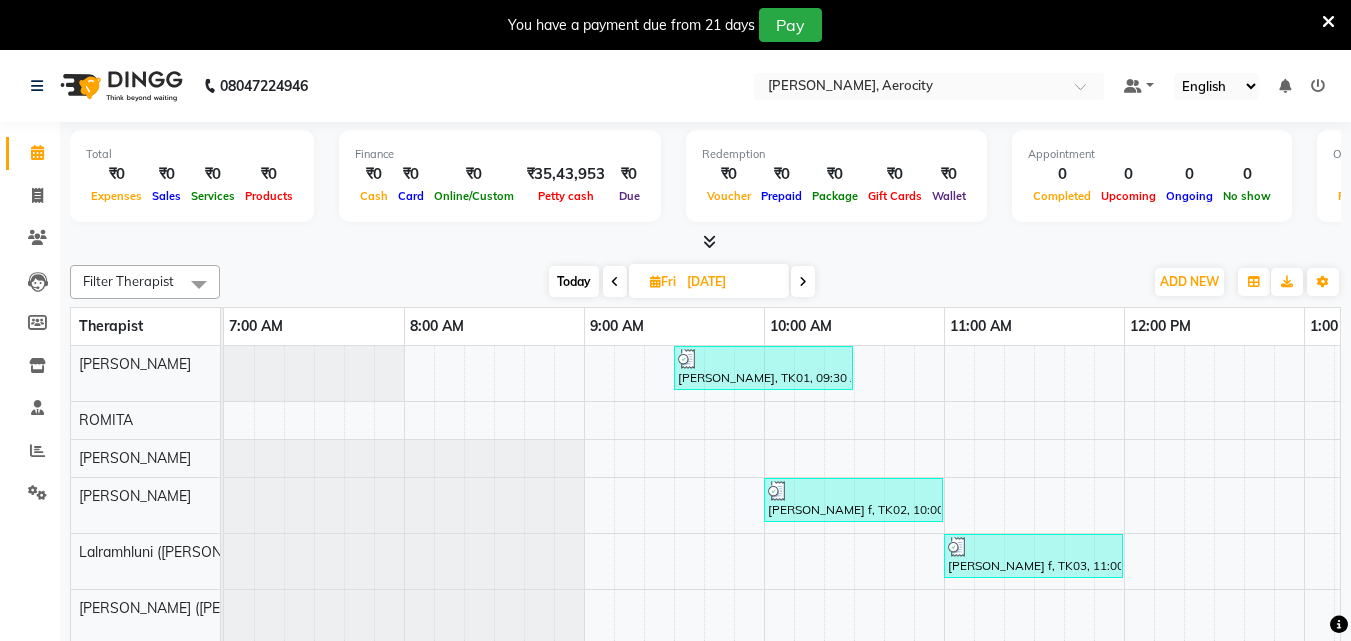 click at bounding box center (1328, 22) 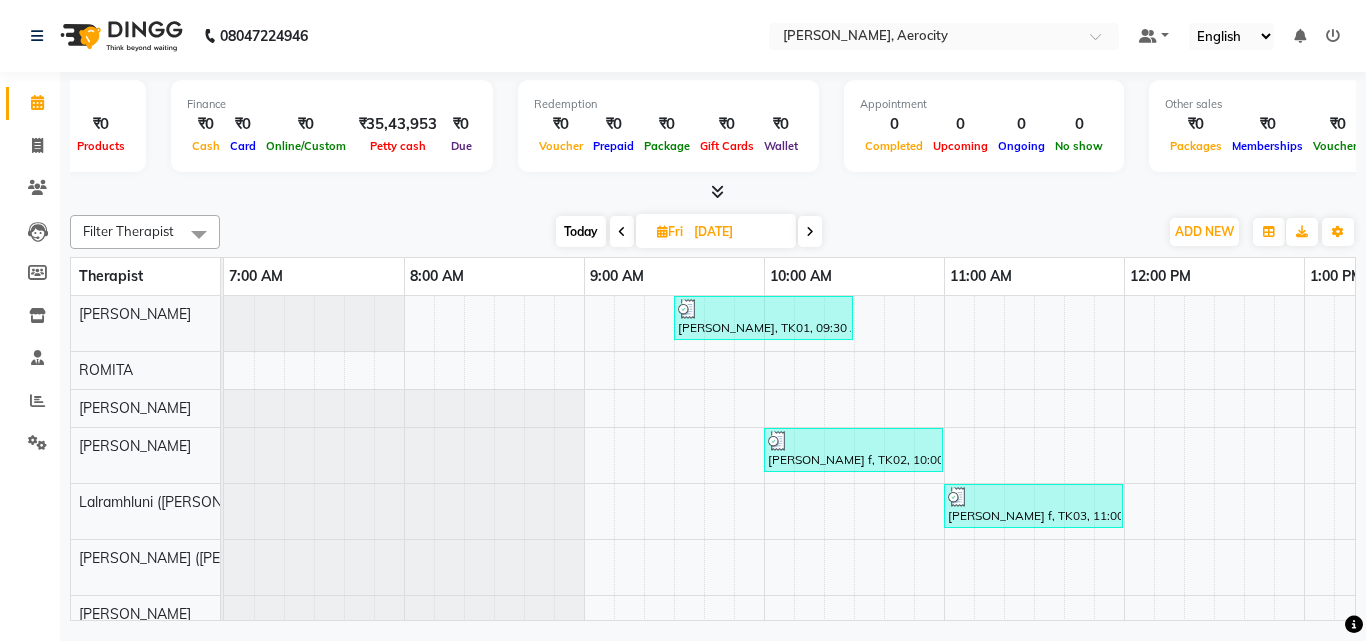 scroll, scrollTop: 0, scrollLeft: 319, axis: horizontal 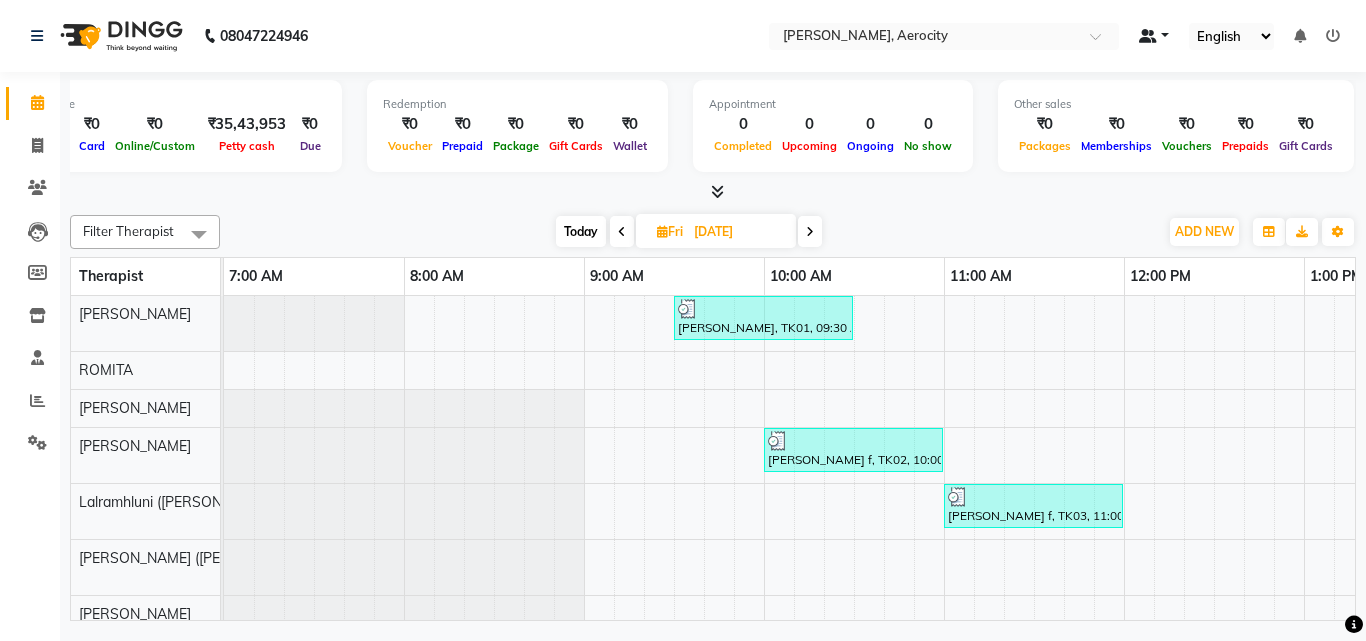click at bounding box center (1148, 36) 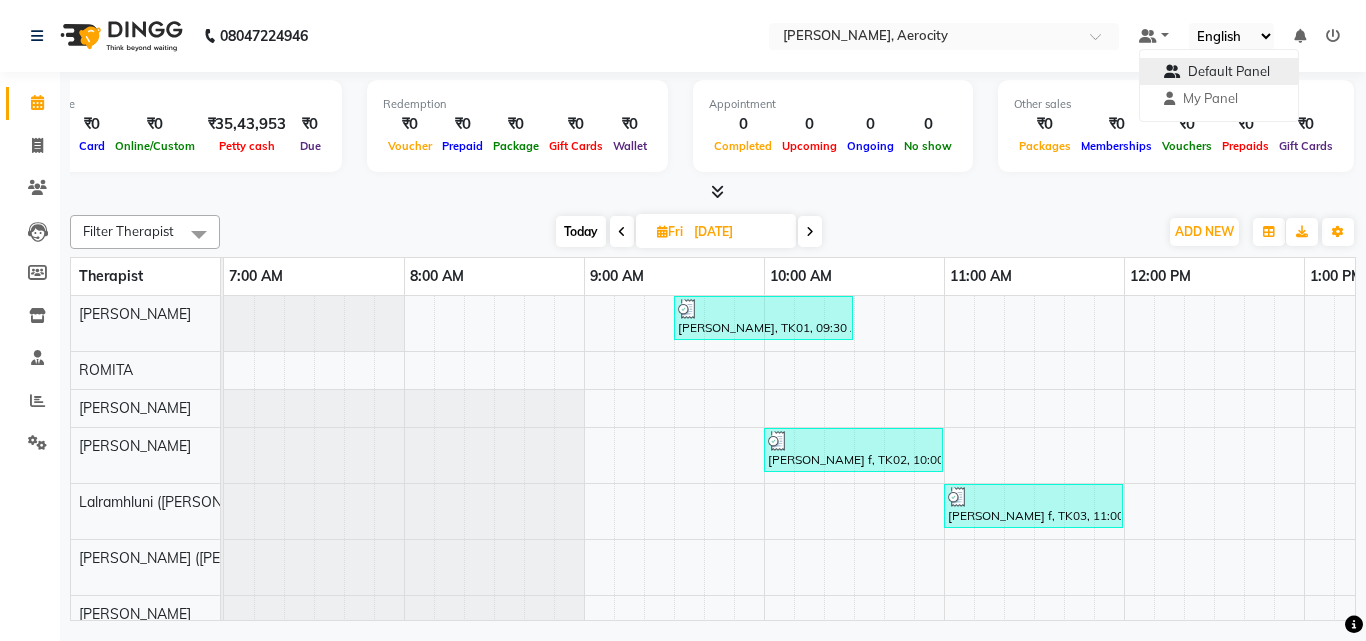 click on "Default Panel" at bounding box center (1229, 71) 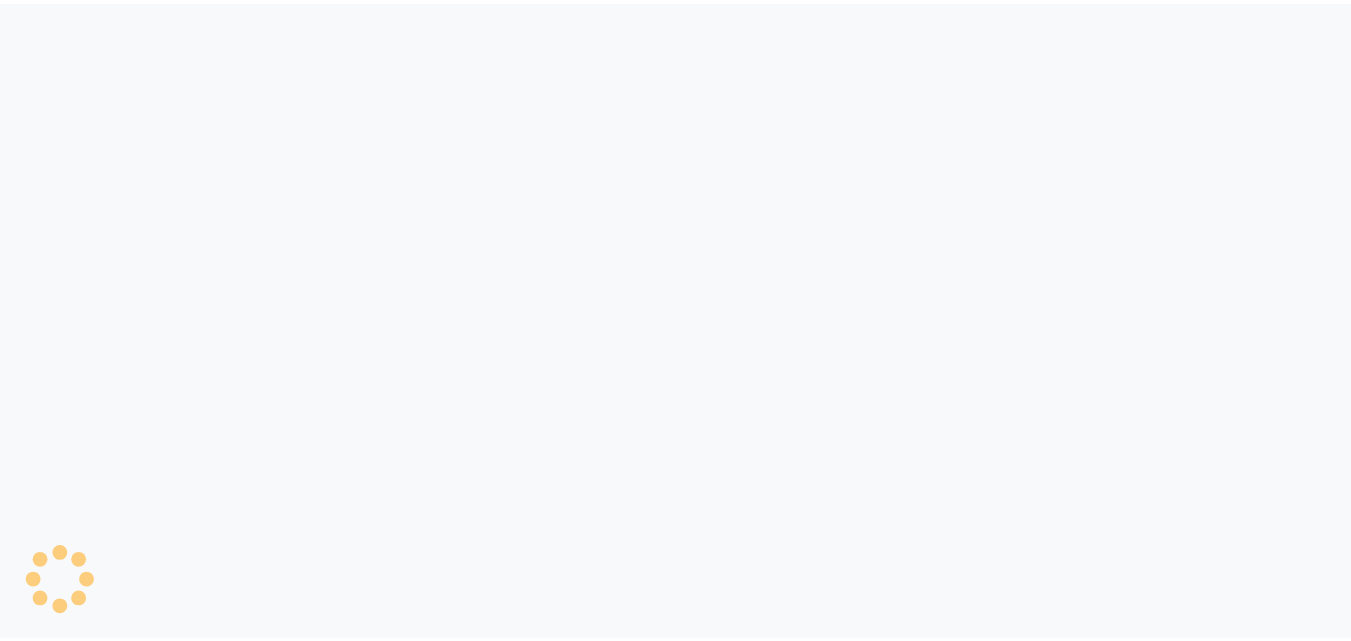scroll, scrollTop: 0, scrollLeft: 0, axis: both 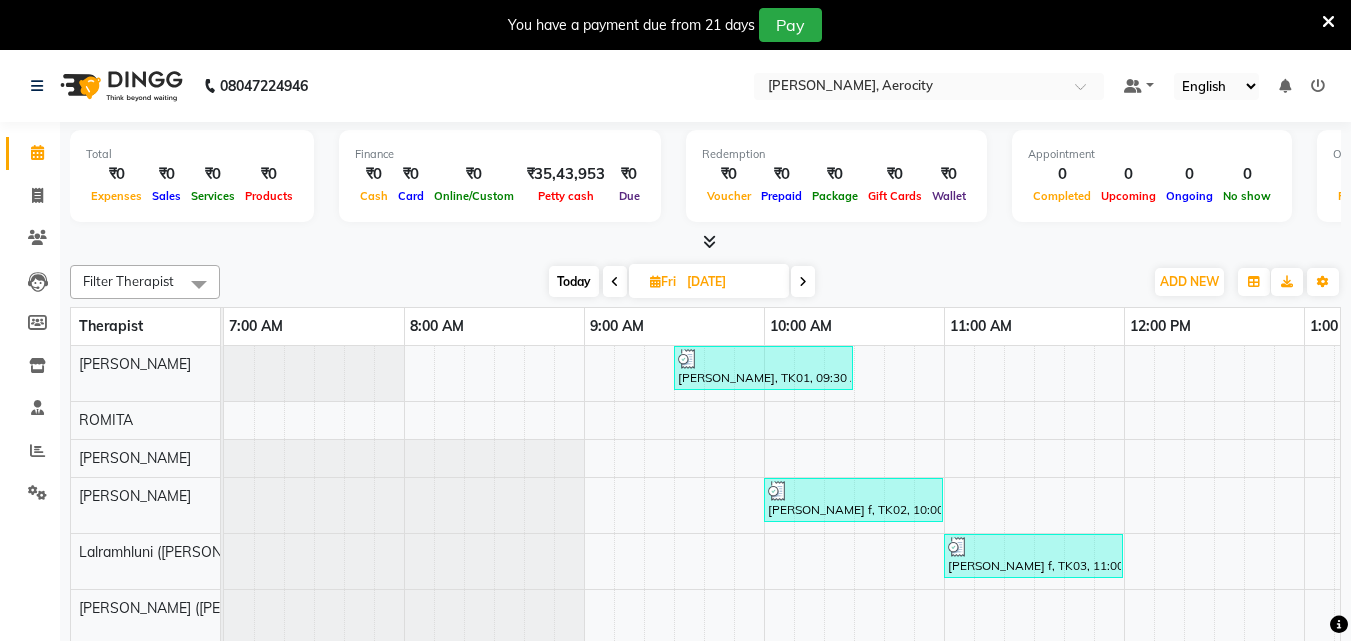 click at bounding box center [1328, 22] 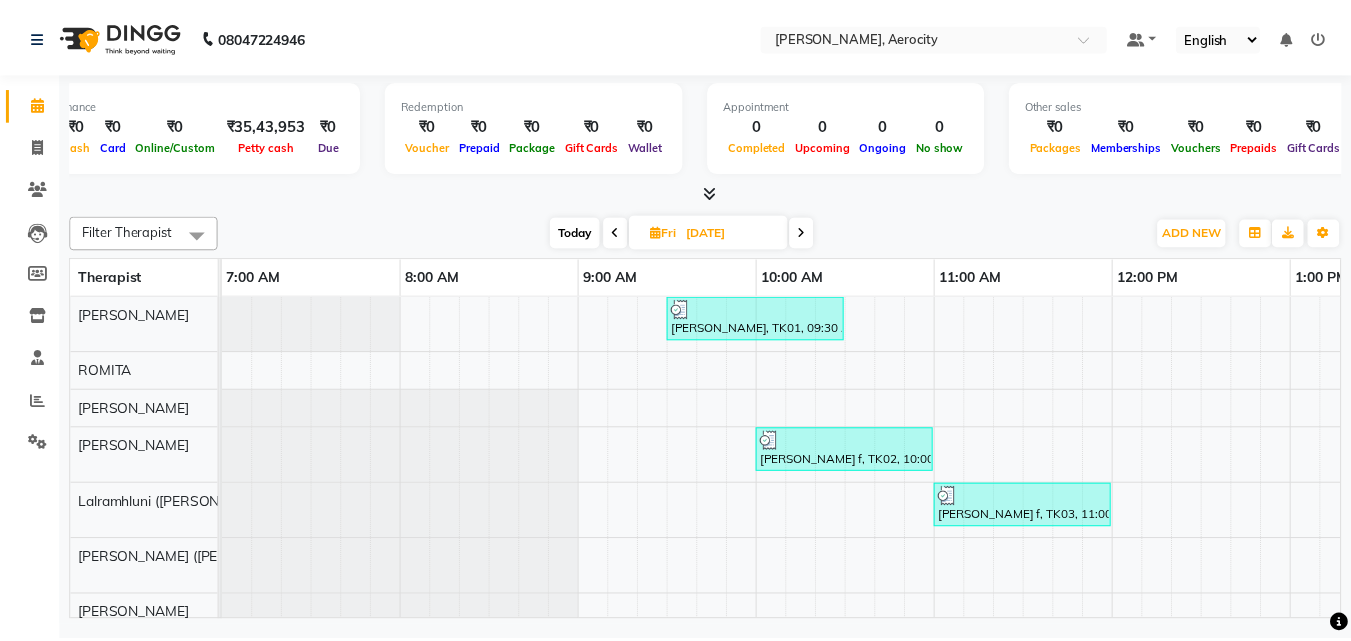 scroll, scrollTop: 0, scrollLeft: 319, axis: horizontal 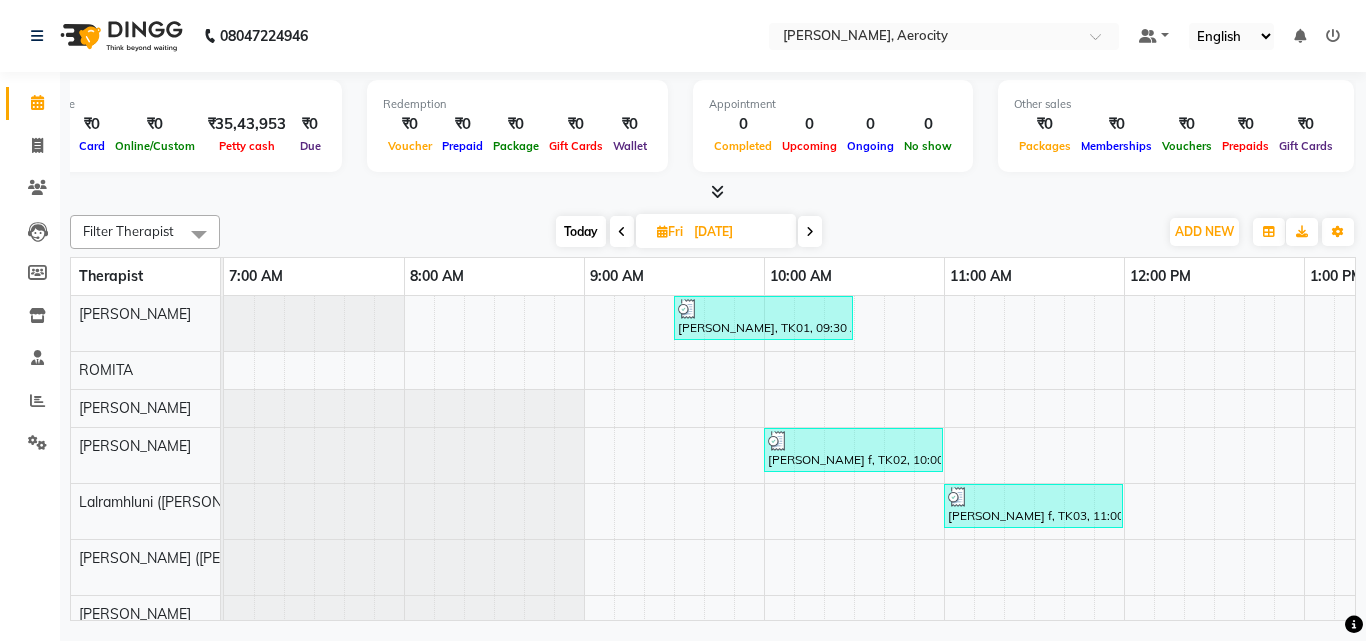 click on "English ENGLISH Español العربية मराठी हिंदी ગુજરાતી தமிழ் 中文" at bounding box center [1231, 36] 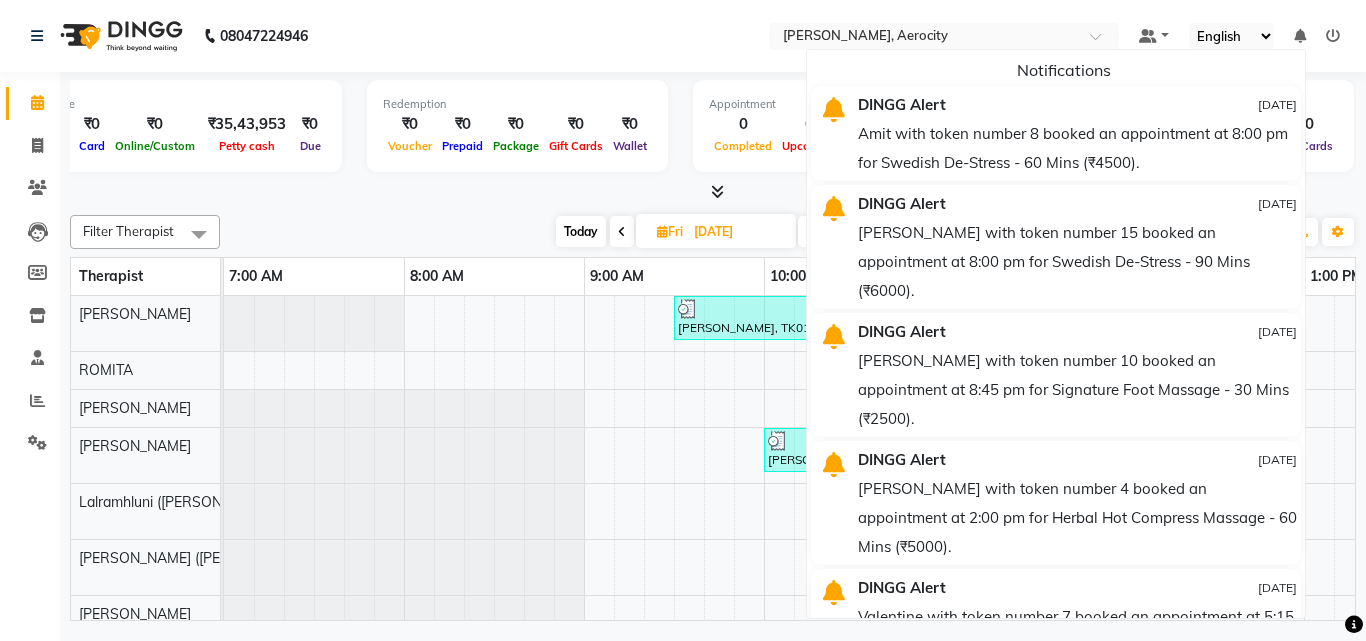 click at bounding box center [1300, 36] 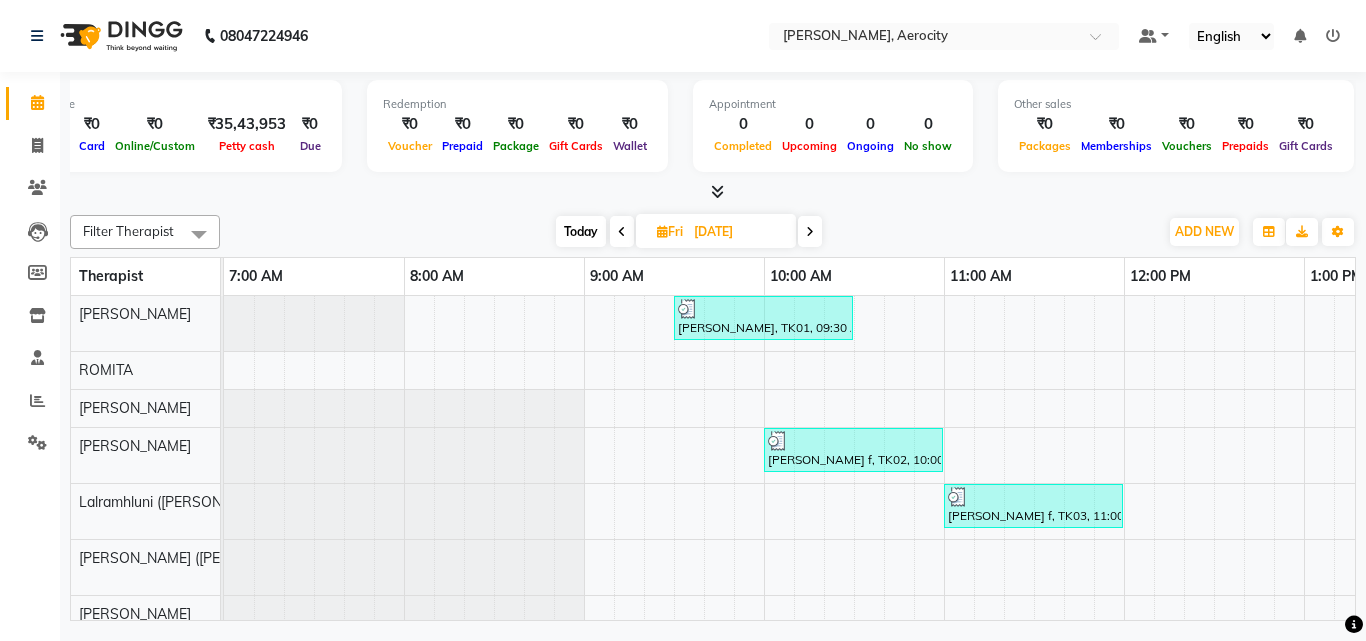 click at bounding box center (717, 191) 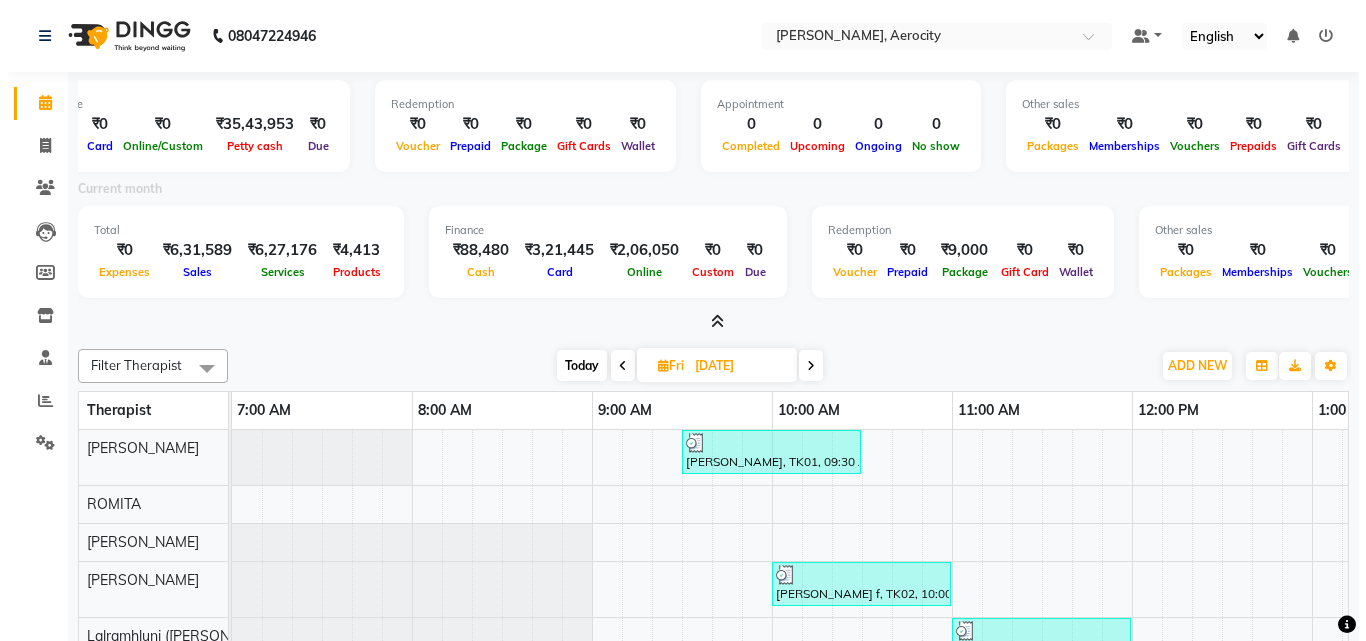 scroll, scrollTop: 0, scrollLeft: 100, axis: horizontal 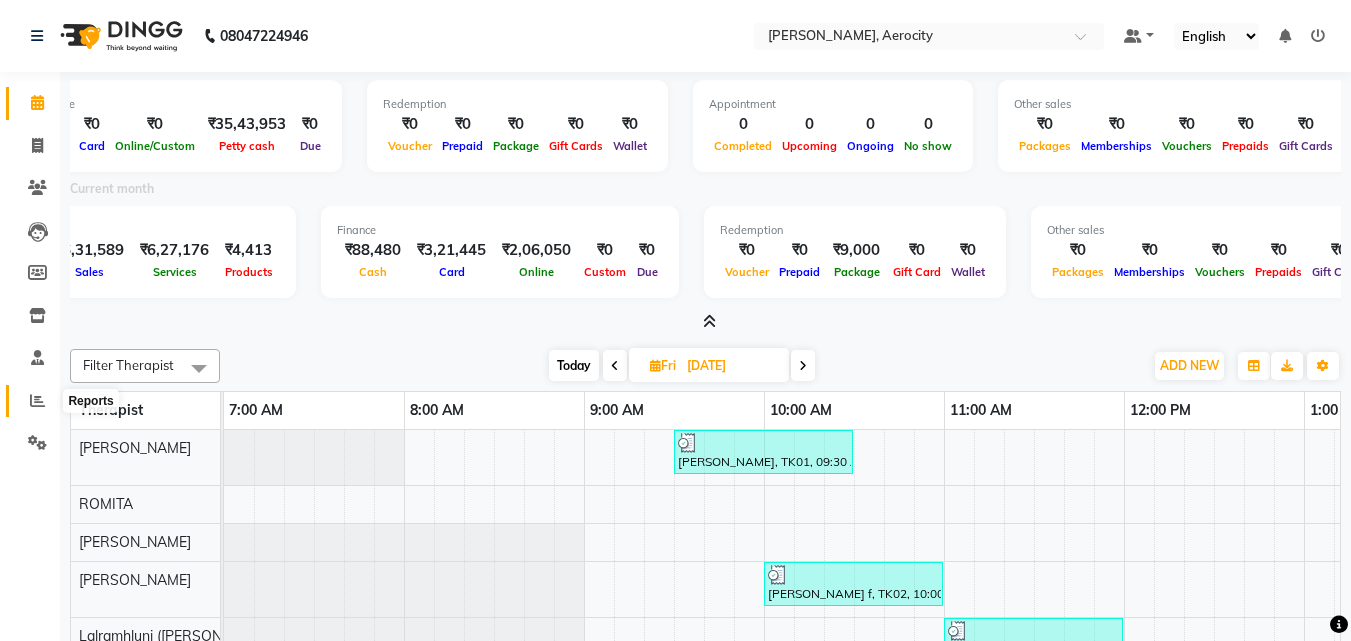 click 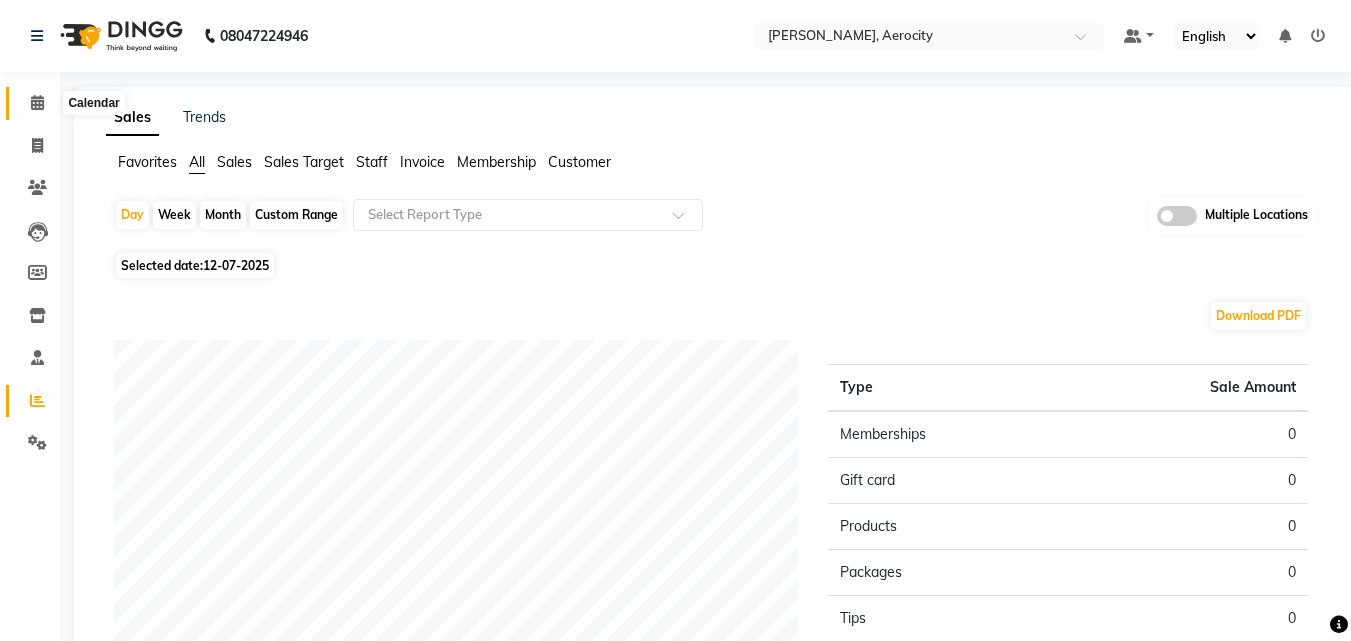 click 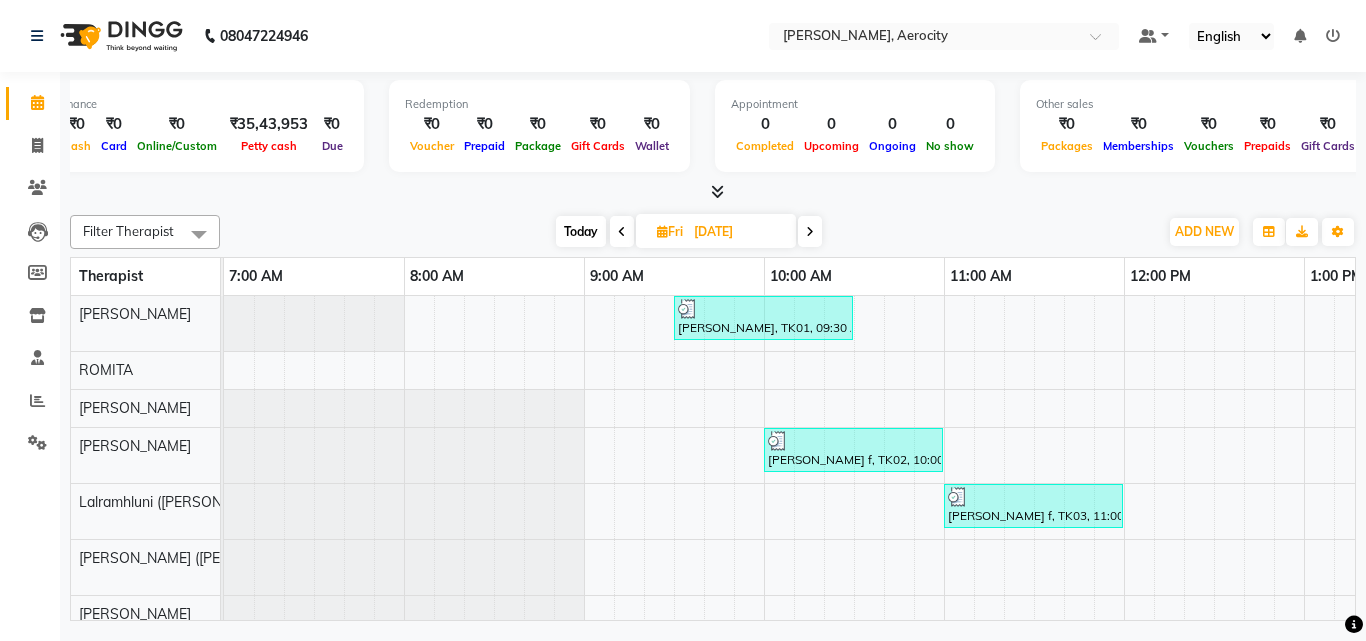 scroll, scrollTop: 0, scrollLeft: 319, axis: horizontal 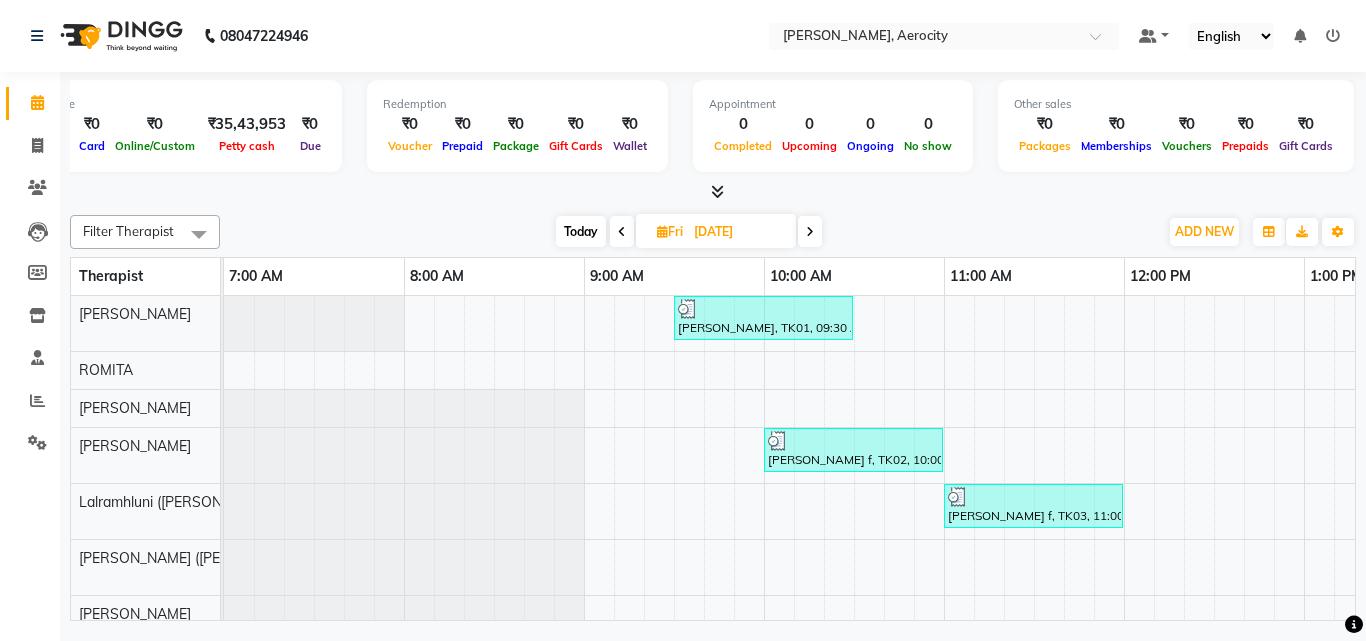click at bounding box center (810, 232) 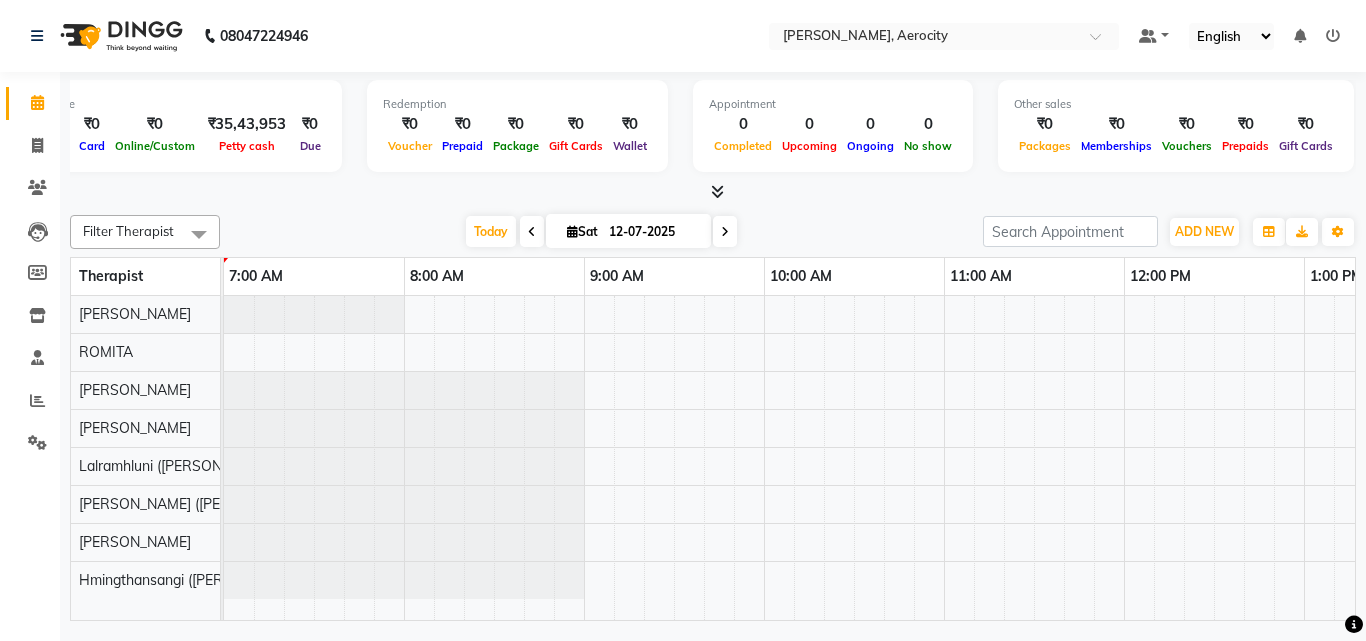 click at bounding box center [532, 231] 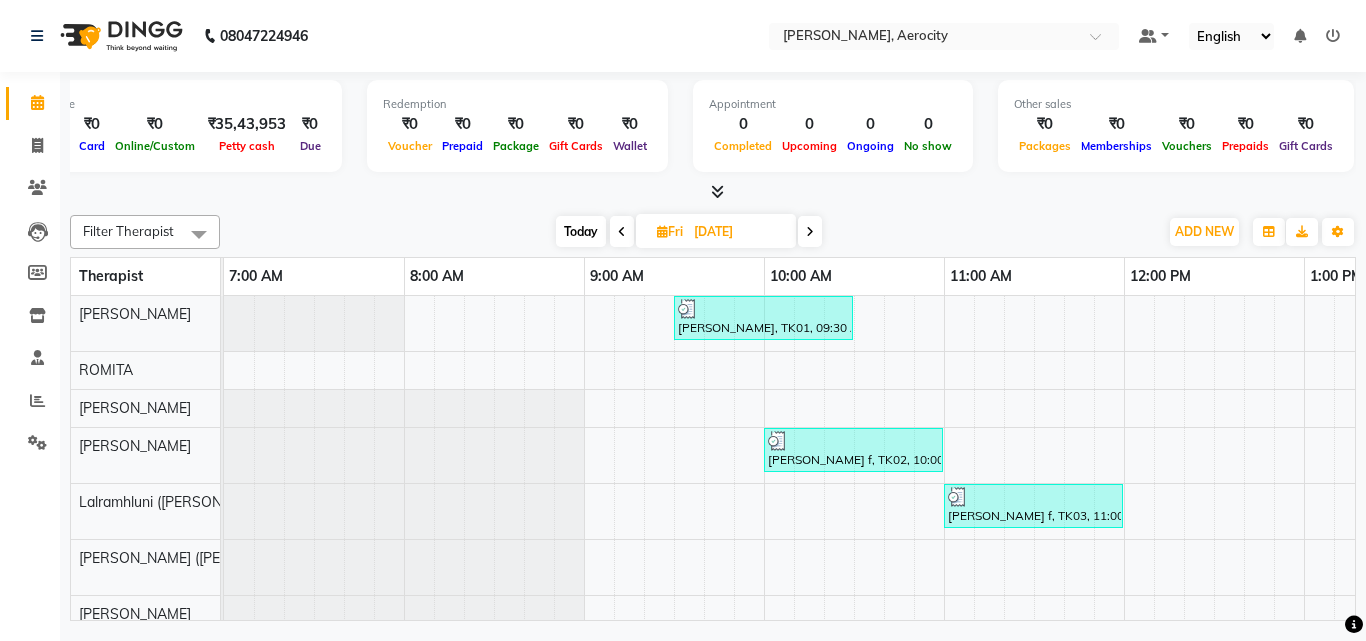 scroll, scrollTop: 0, scrollLeft: 0, axis: both 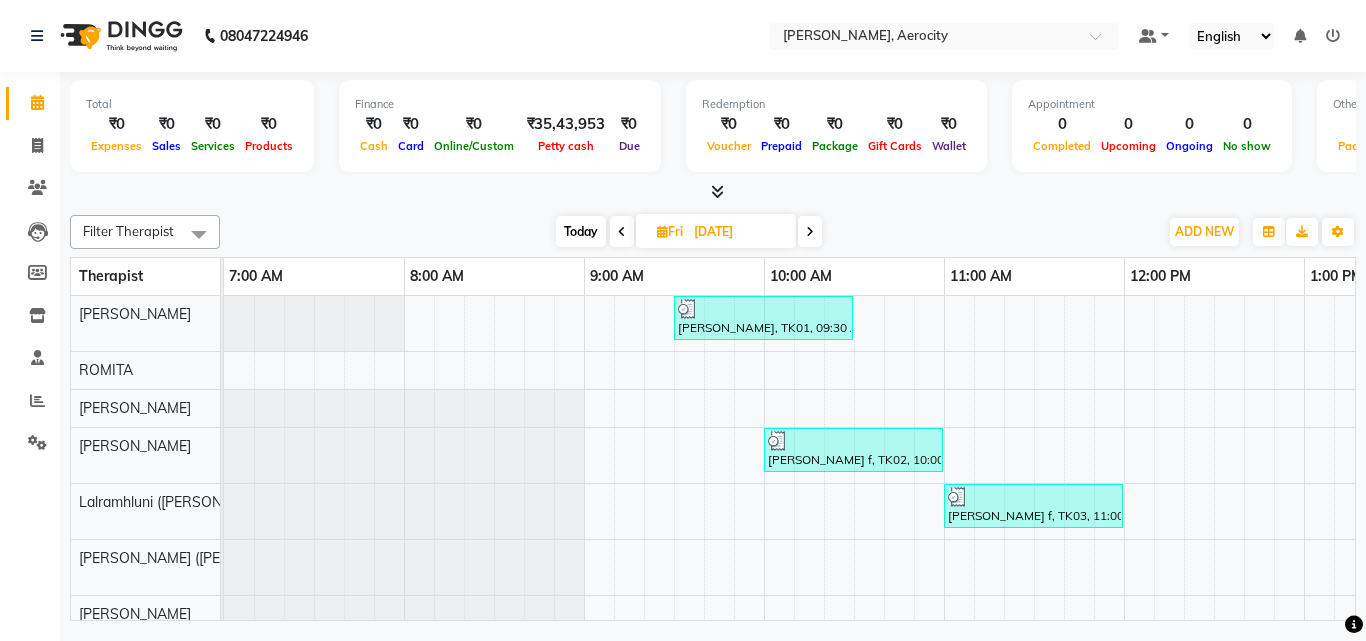 click at bounding box center (1333, 36) 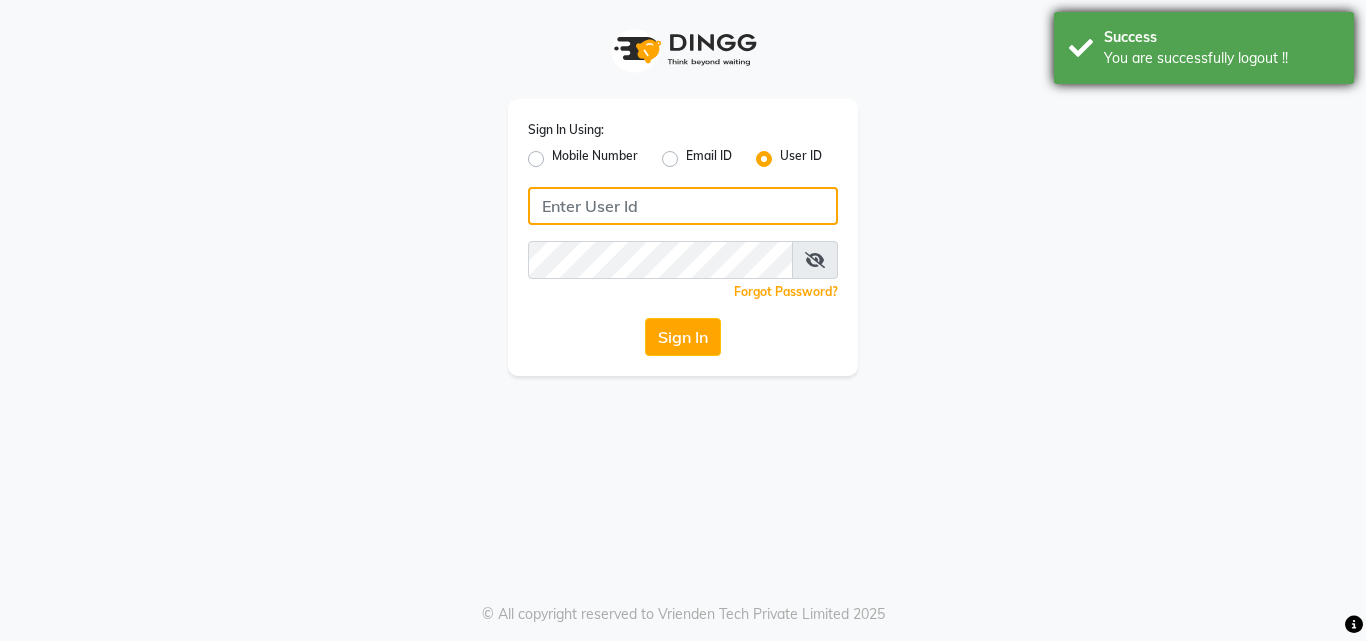 type on "7470907037" 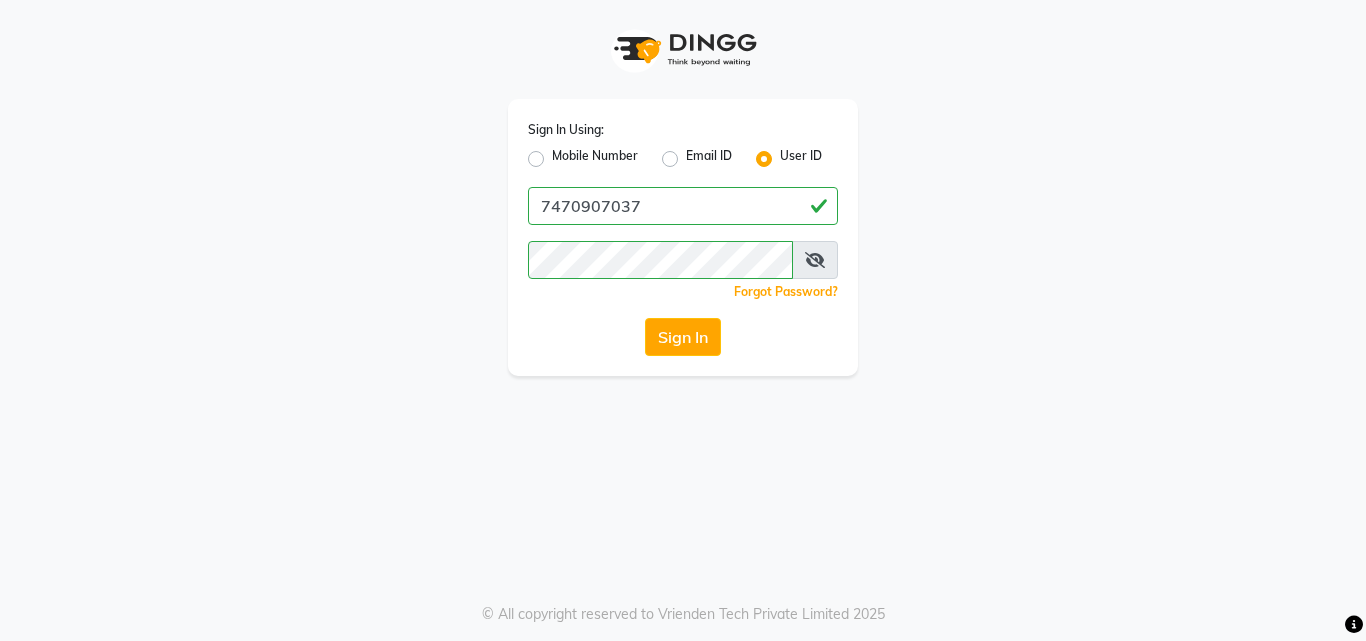 click on "Mobile Number" 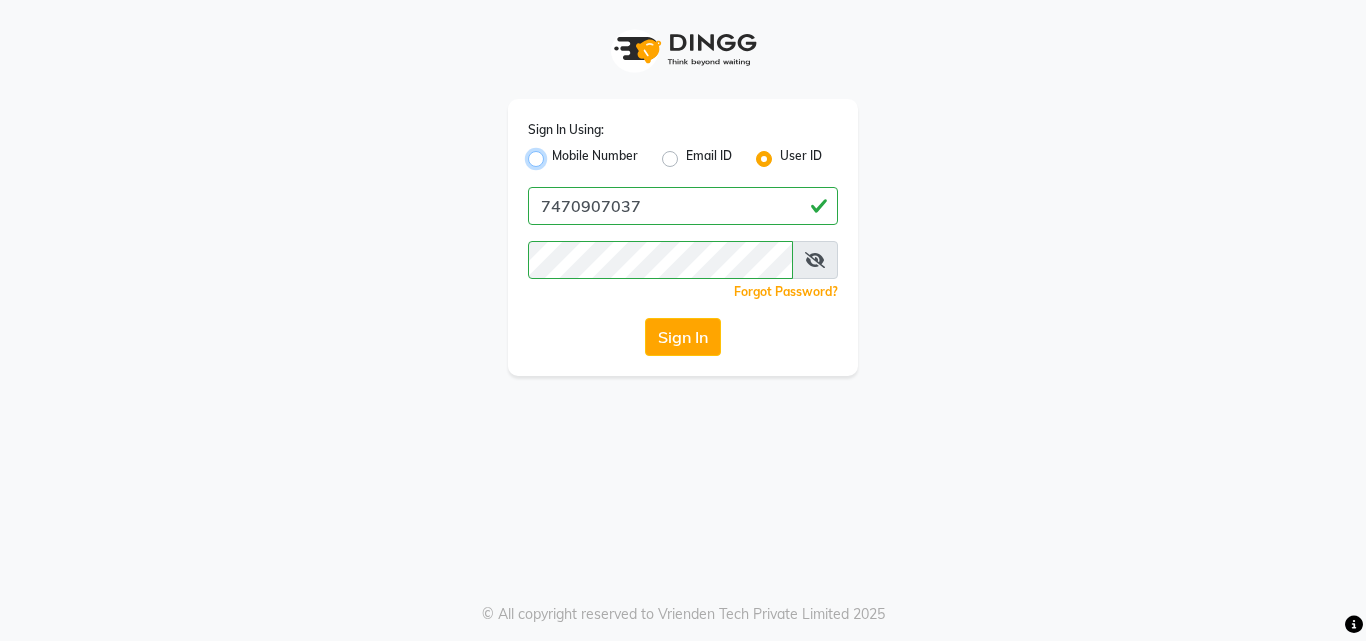 click on "Mobile Number" at bounding box center [558, 153] 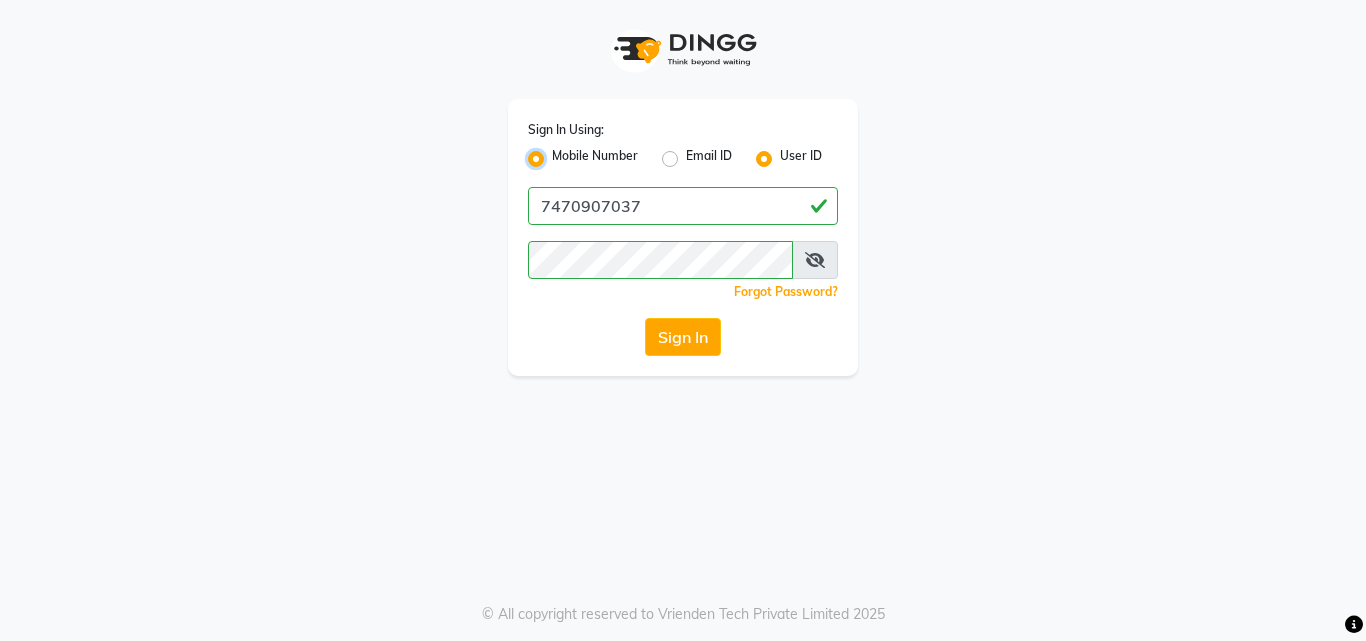 radio on "false" 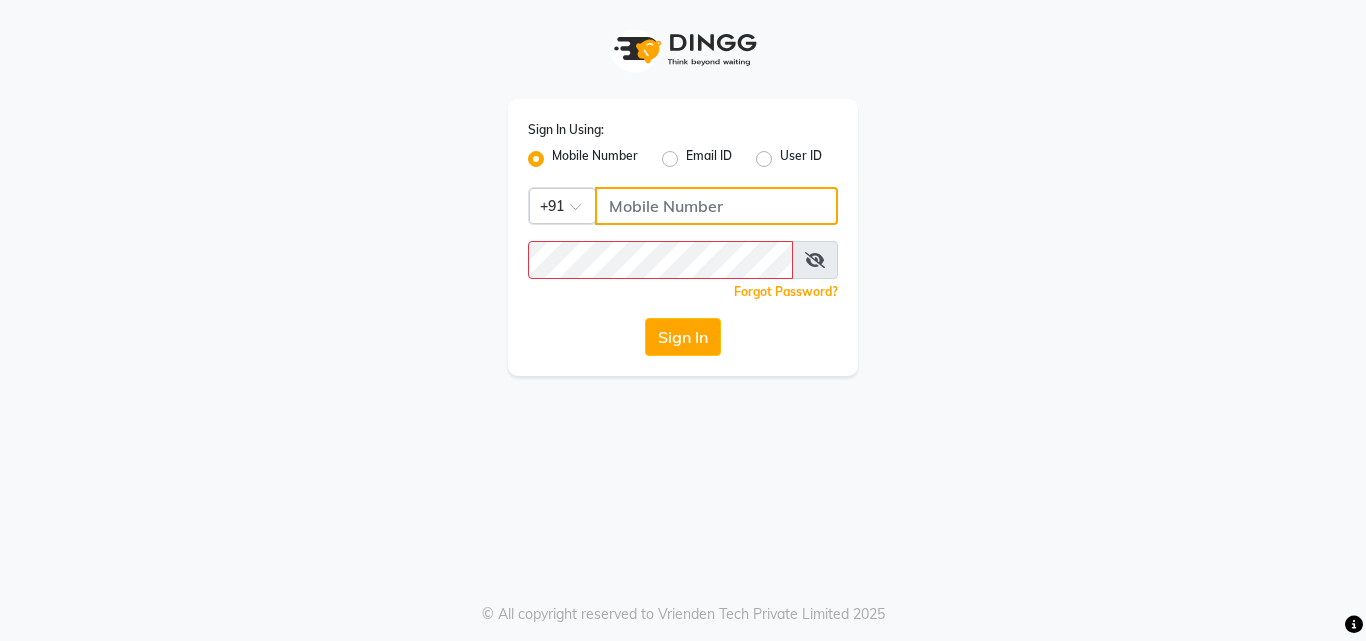 click 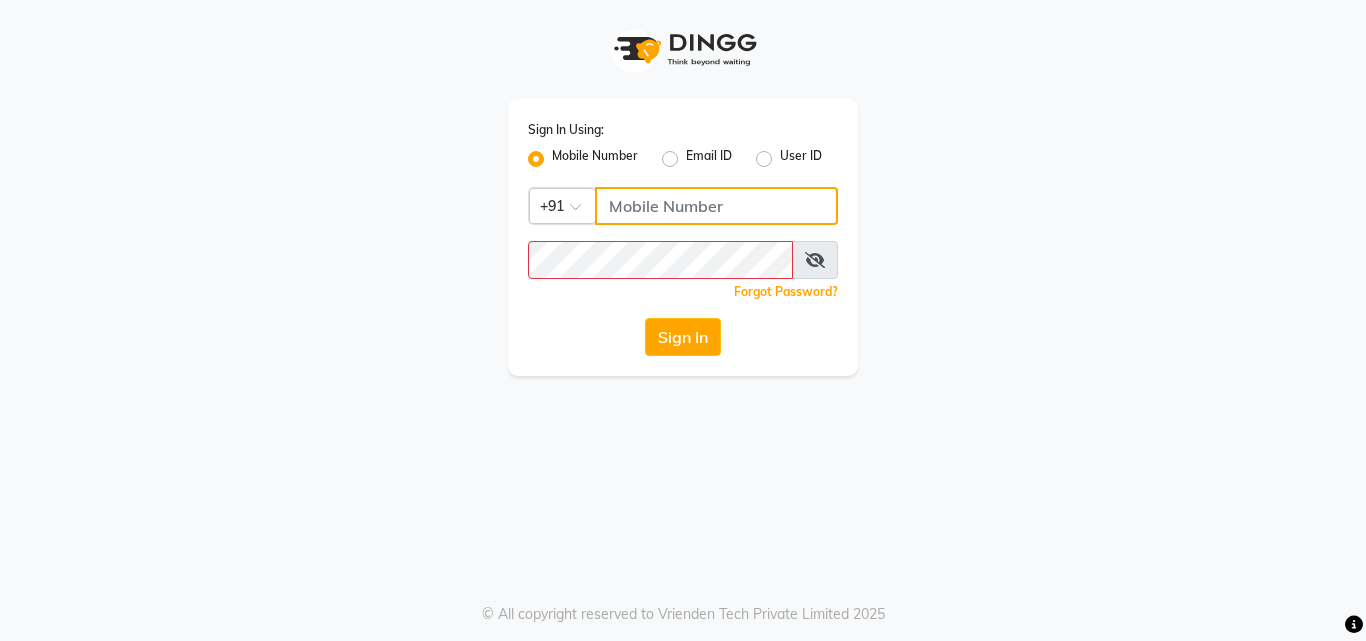type on "7470907037" 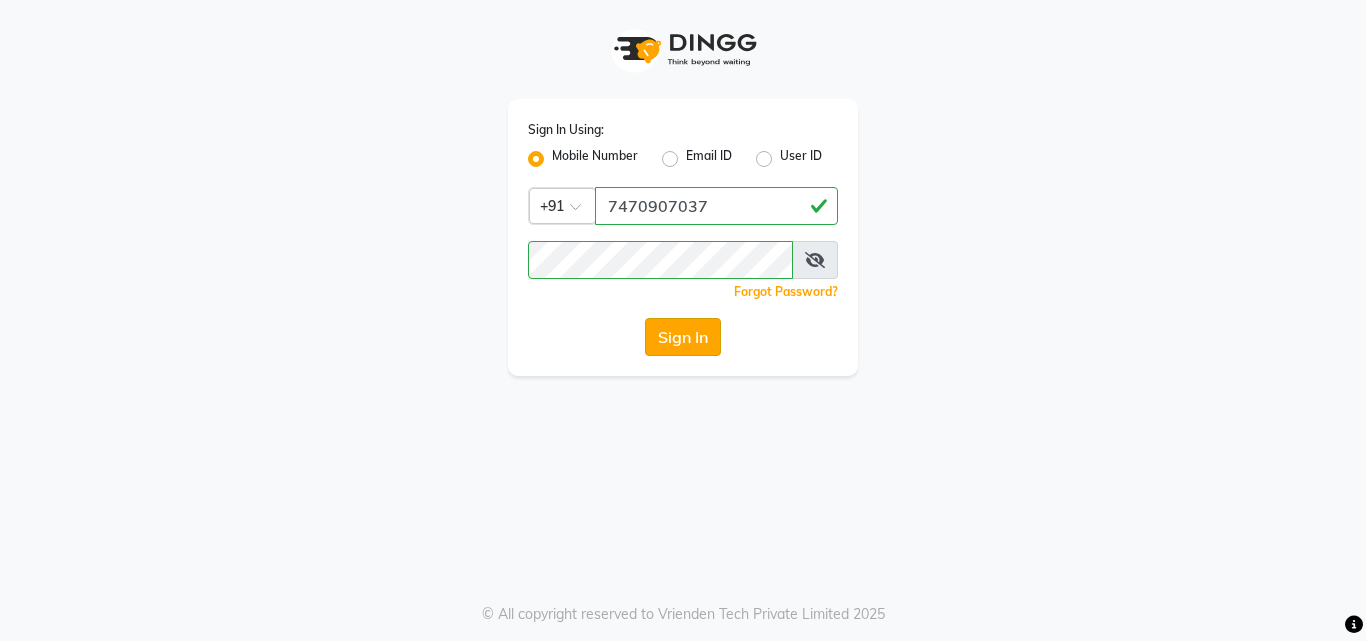 click on "Sign In" 